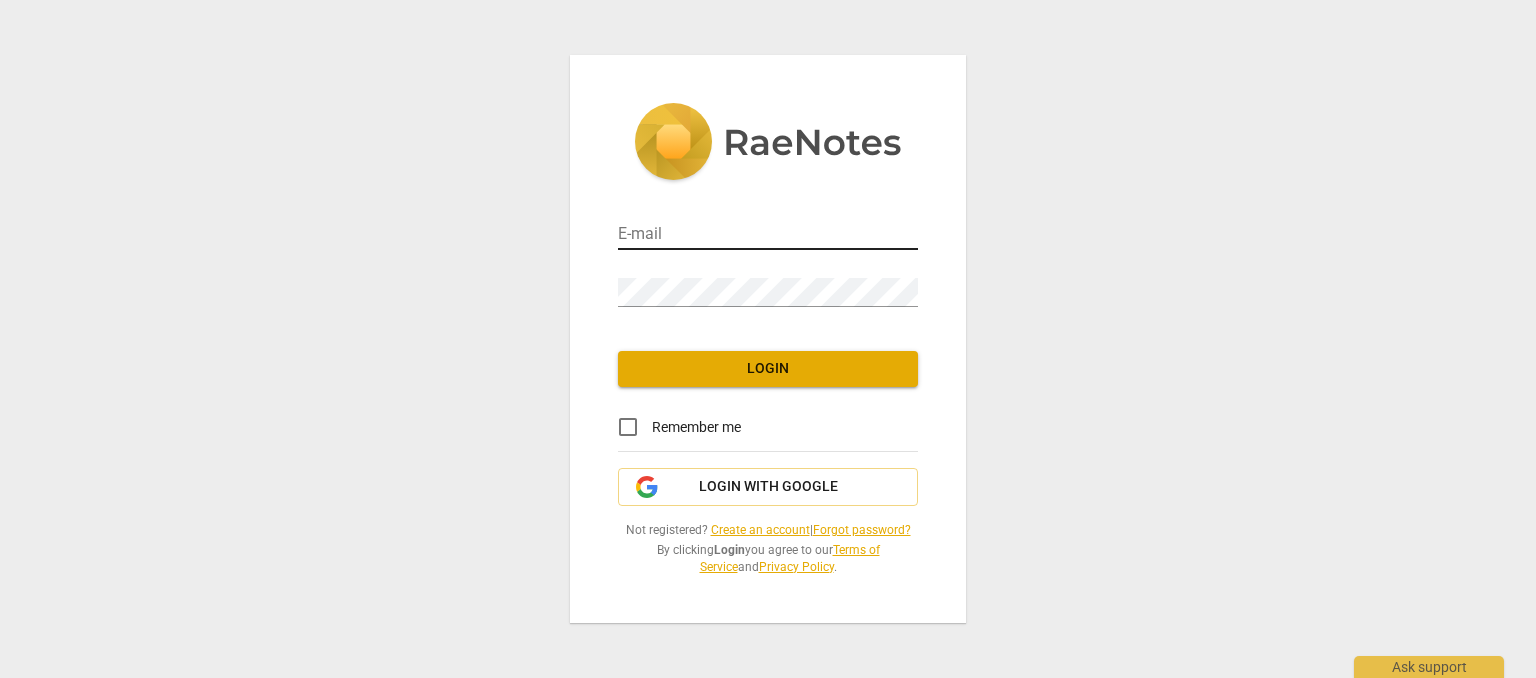 scroll, scrollTop: 0, scrollLeft: 0, axis: both 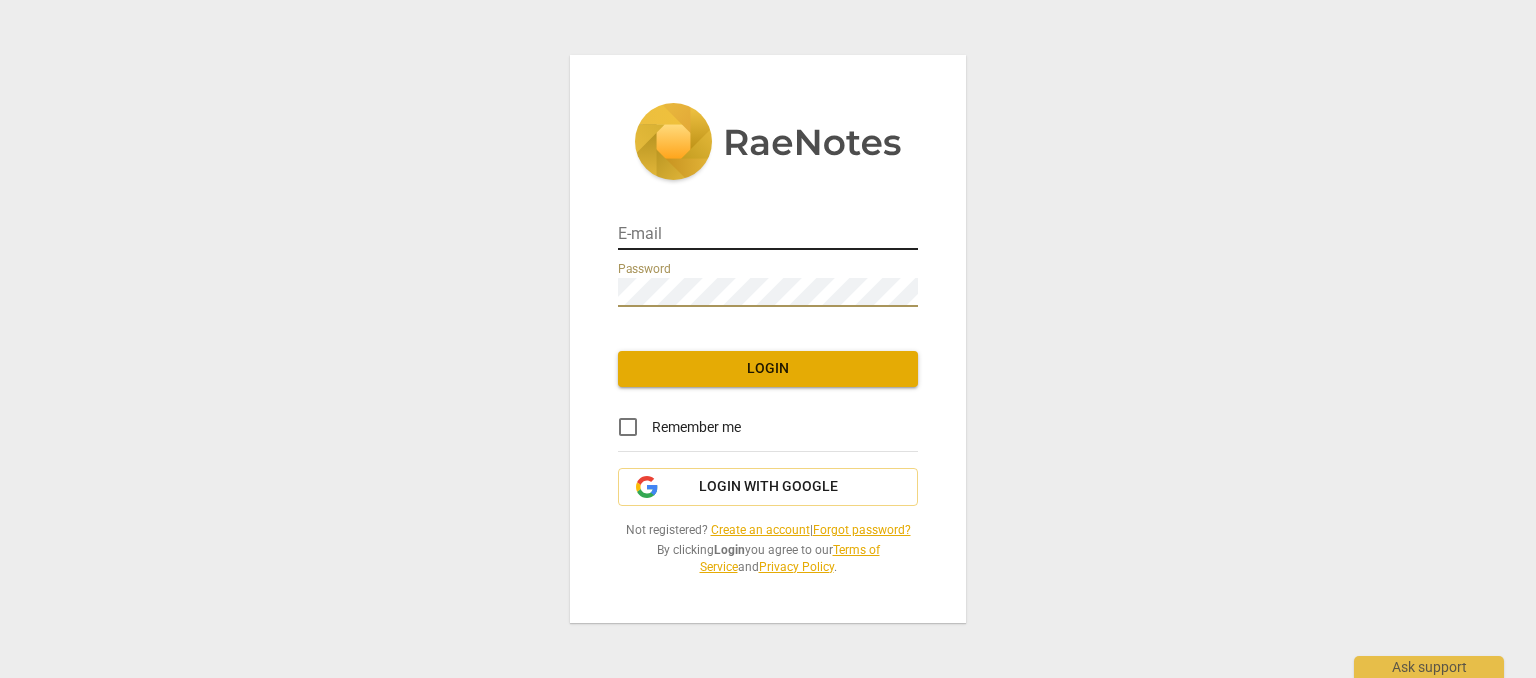 click at bounding box center [768, 235] 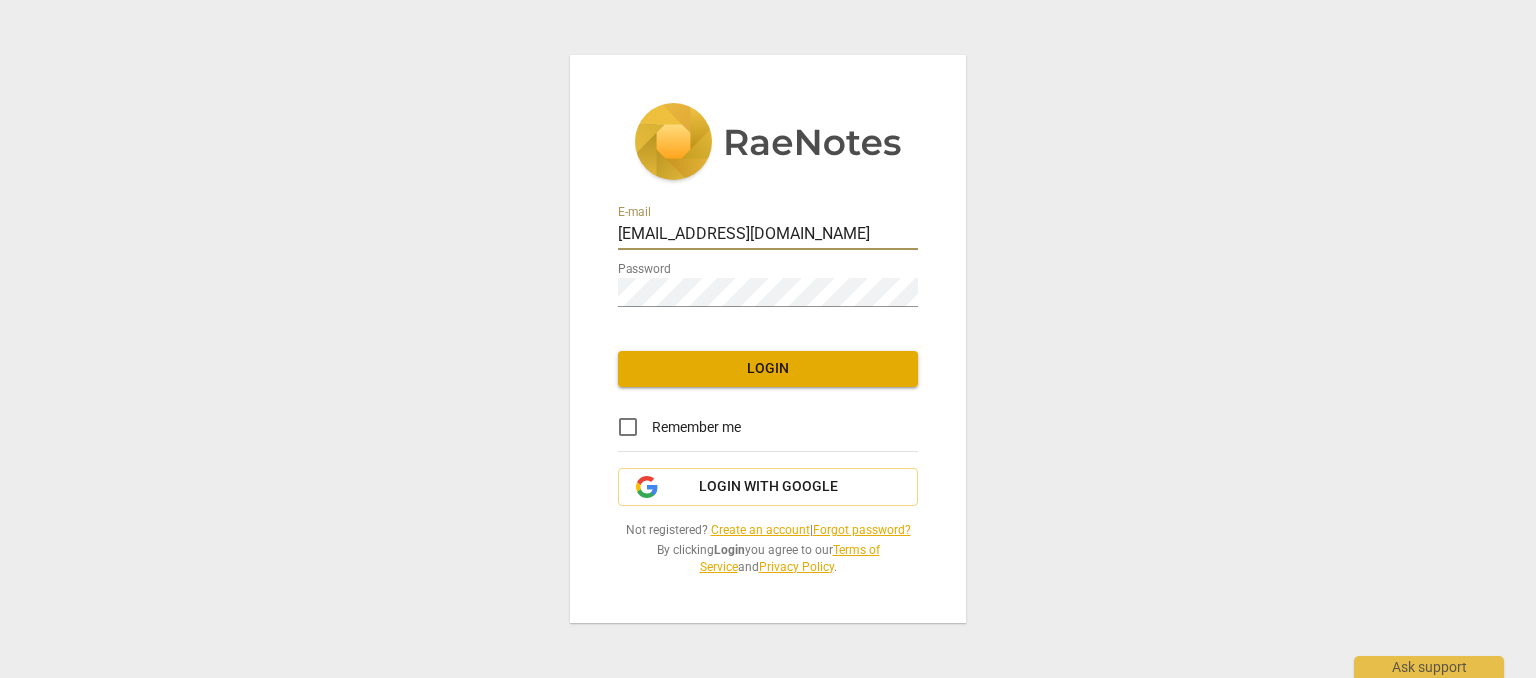 type on "[EMAIL_ADDRESS][DOMAIN_NAME]" 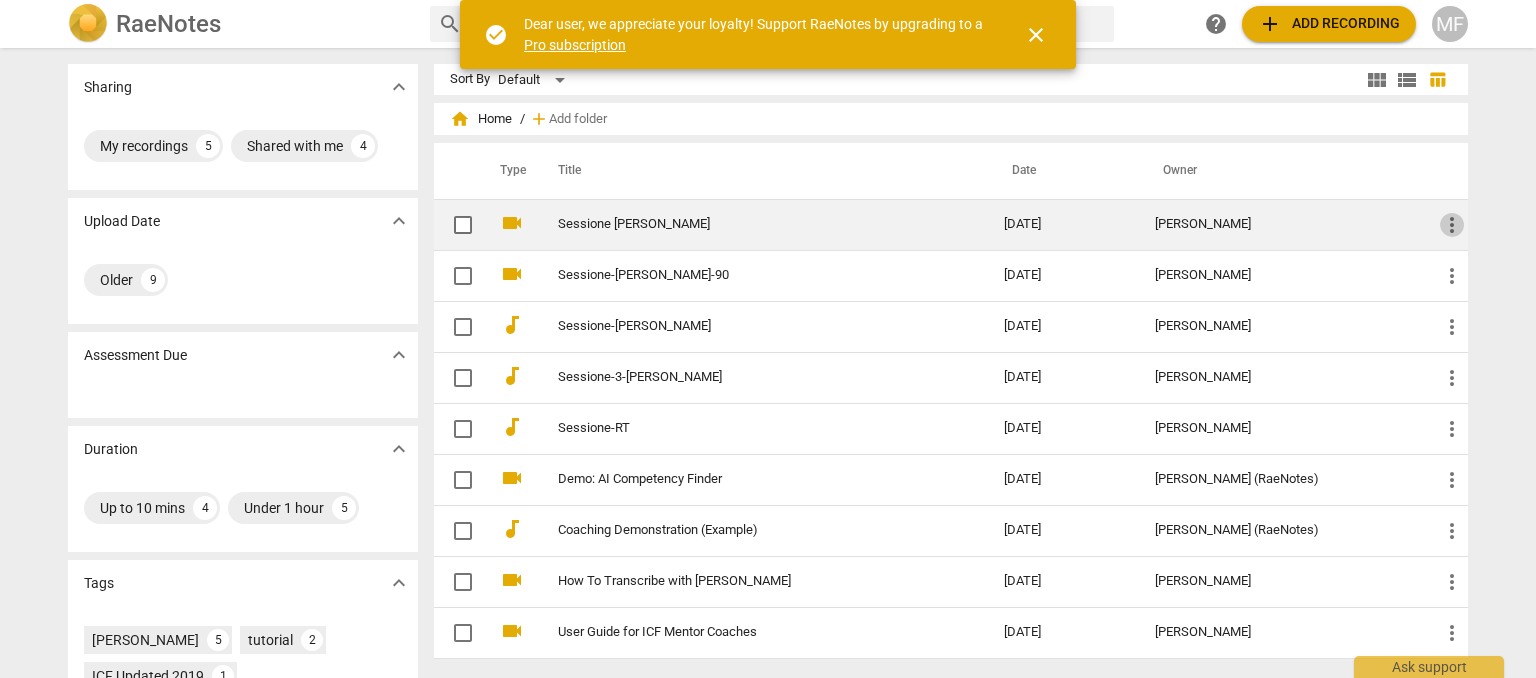 click on "more_vert" at bounding box center (1452, 225) 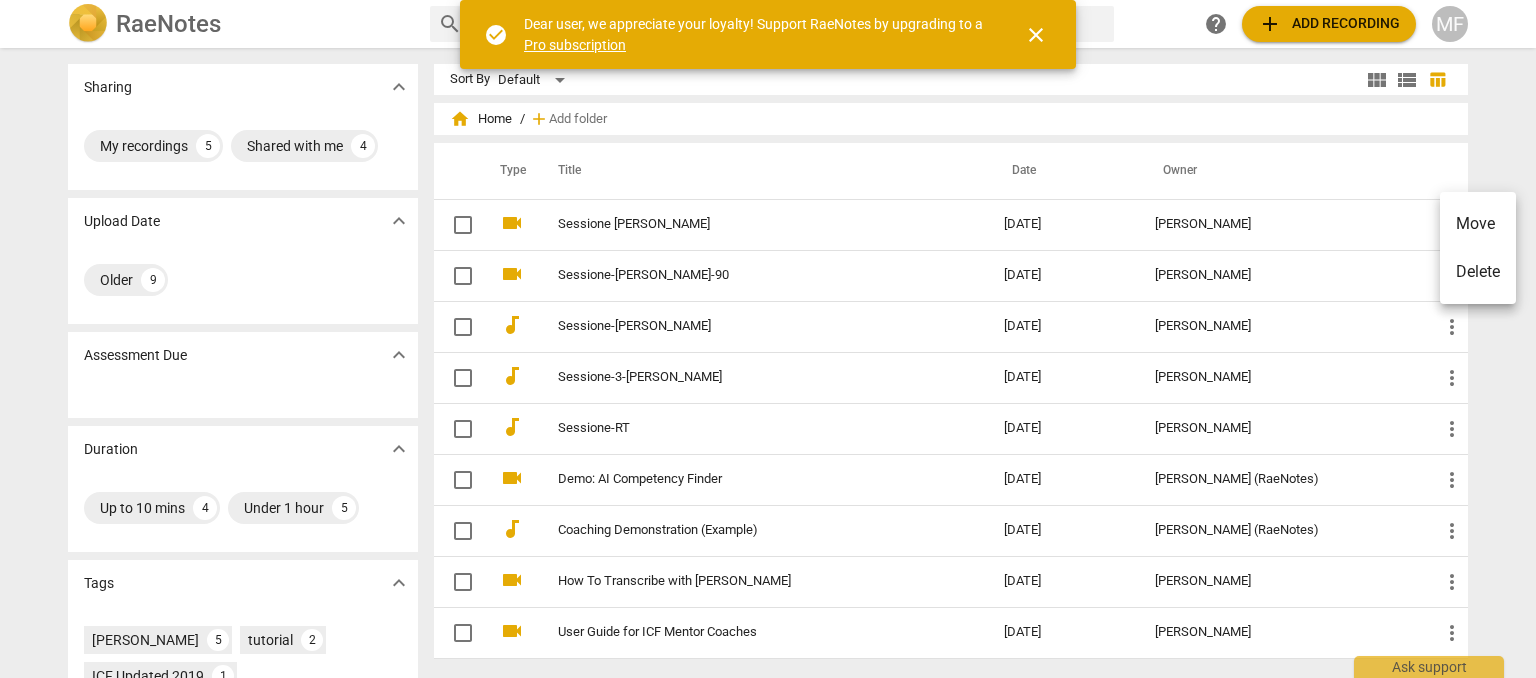 click on "close" at bounding box center [1036, 35] 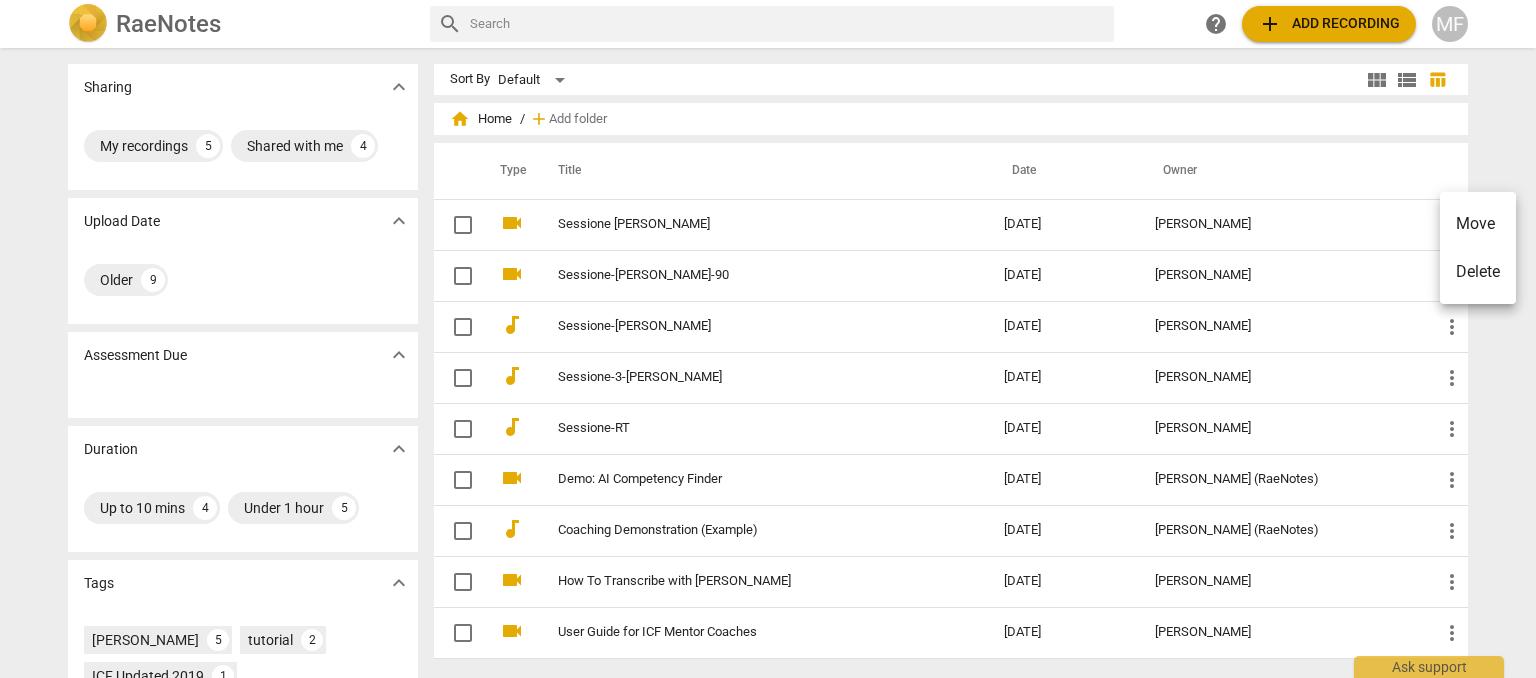 click at bounding box center (768, 339) 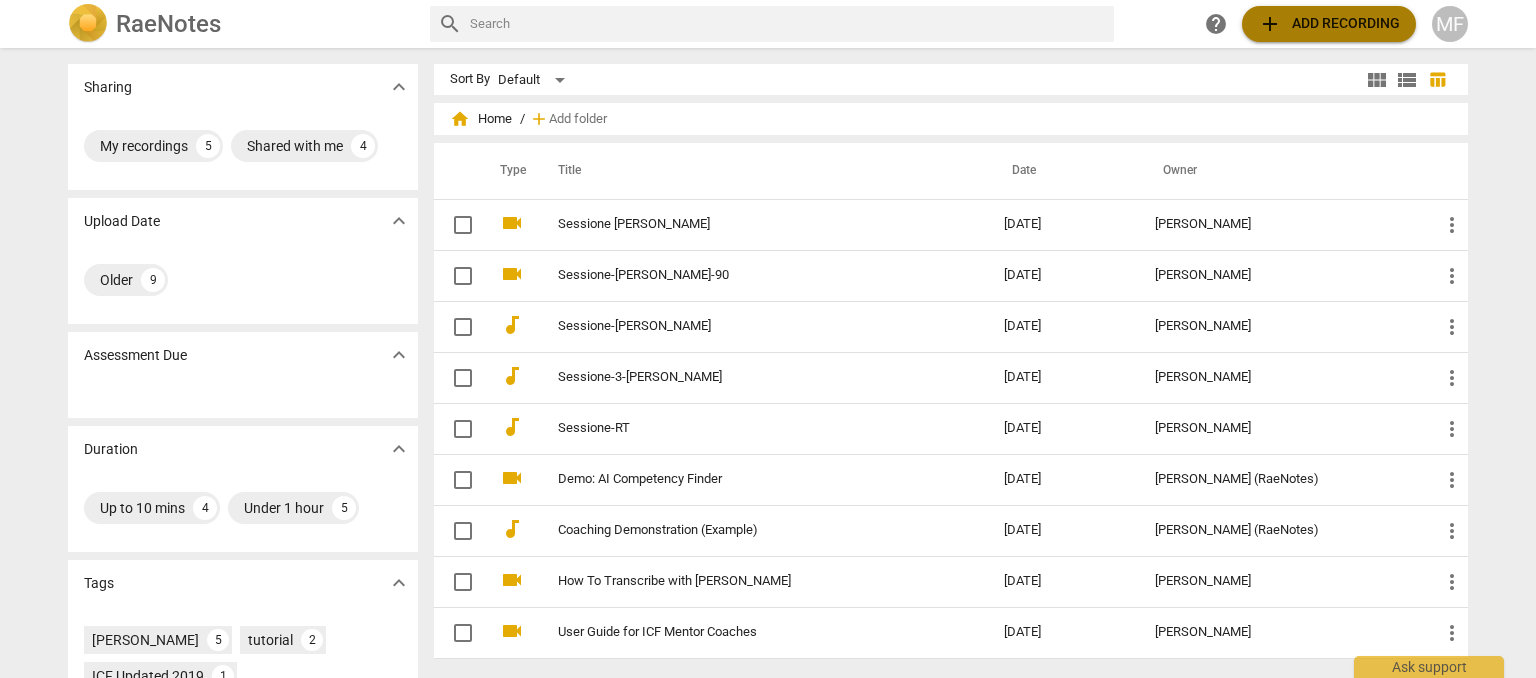 click on "add   Add recording" at bounding box center (1329, 24) 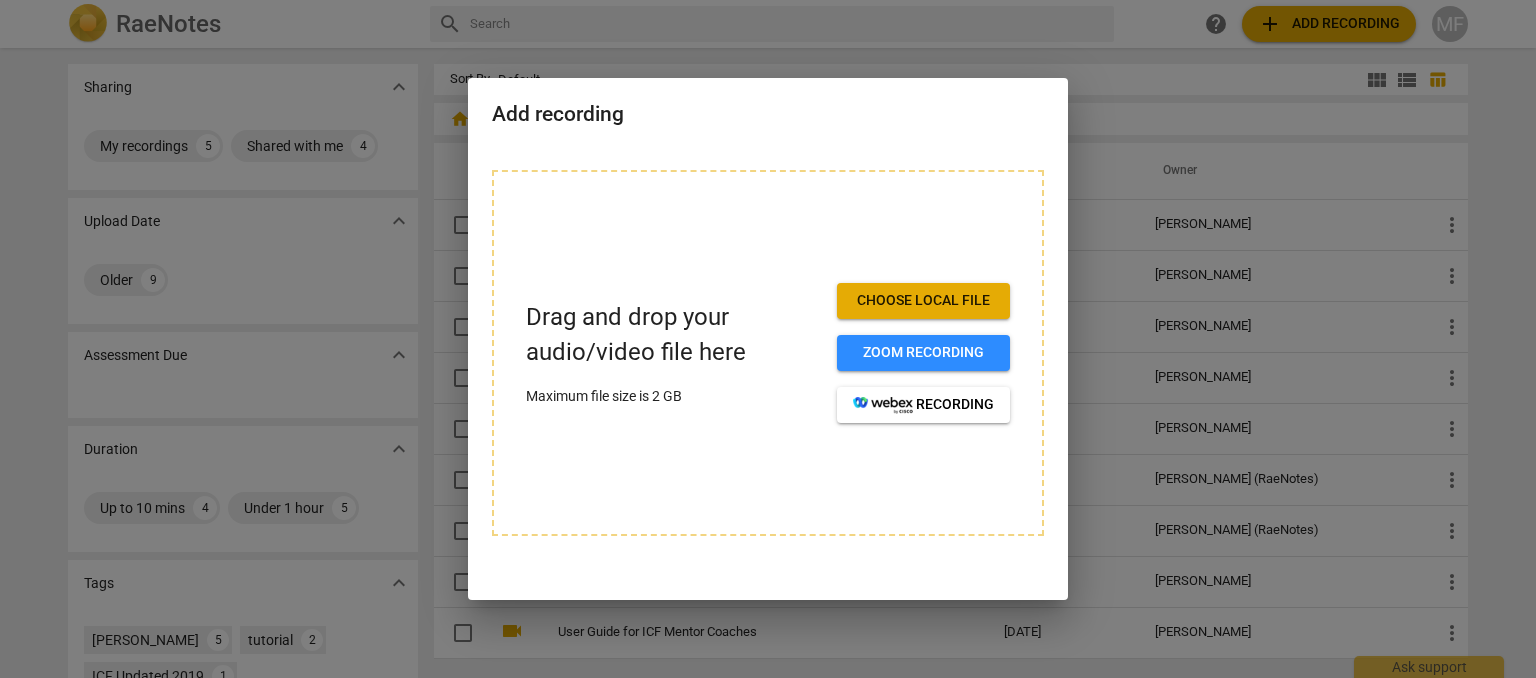 click on "Choose local file" at bounding box center (923, 301) 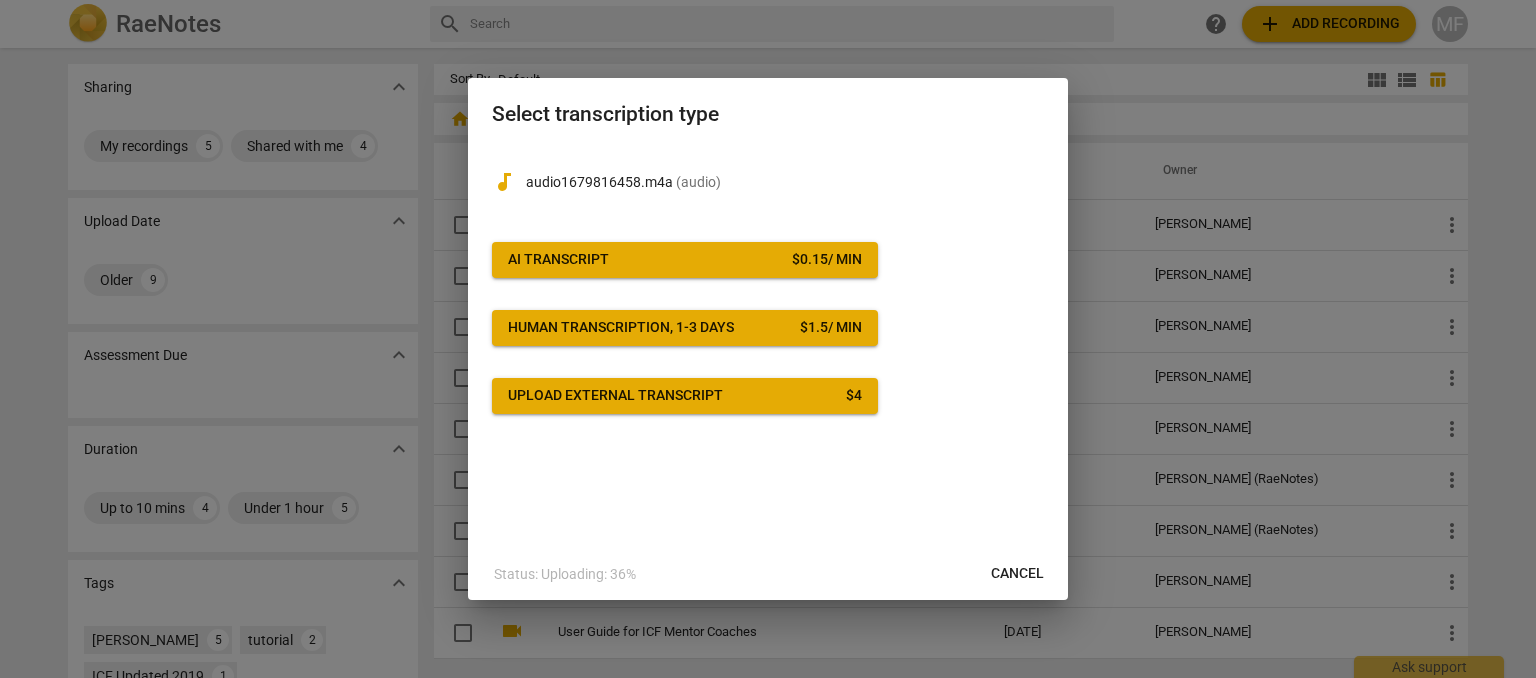click on "AI Transcript $ 0.15  / min" at bounding box center (685, 260) 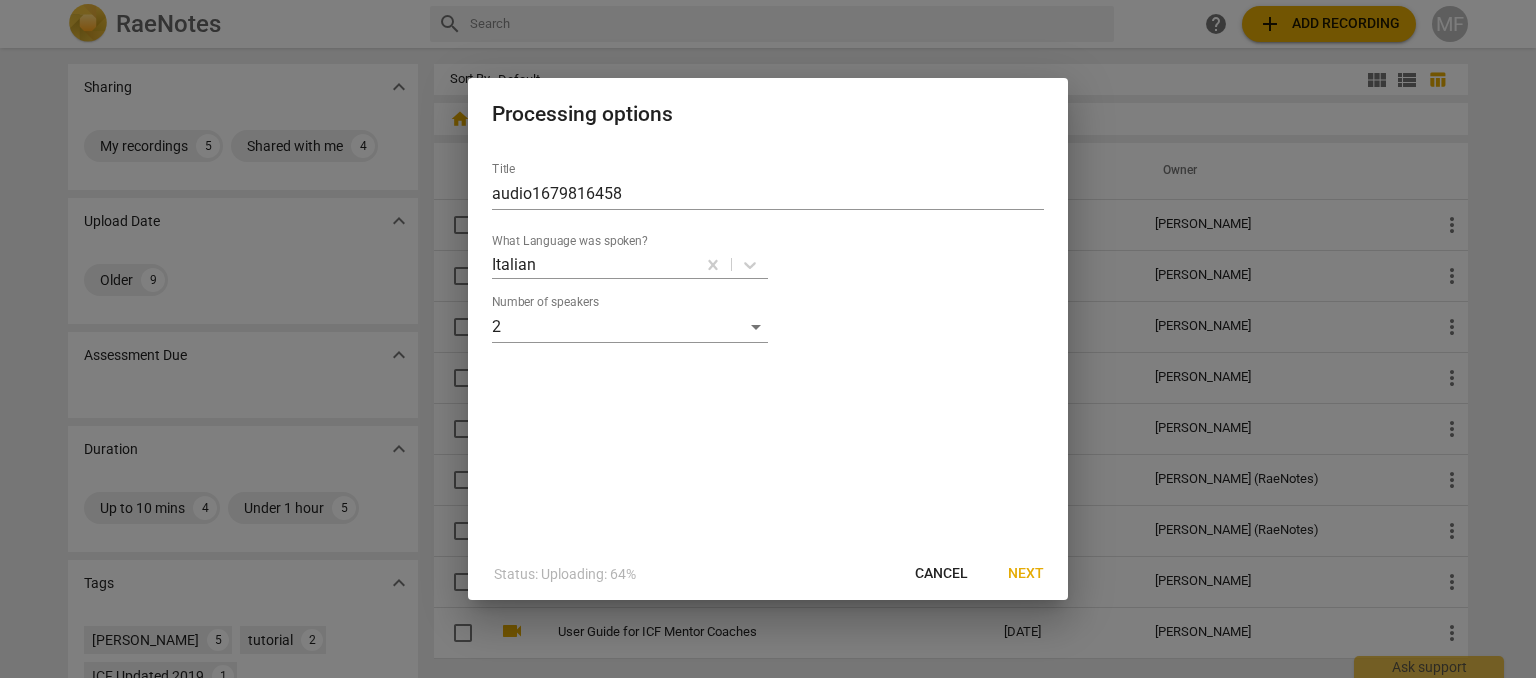 click on "Next" at bounding box center [1026, 574] 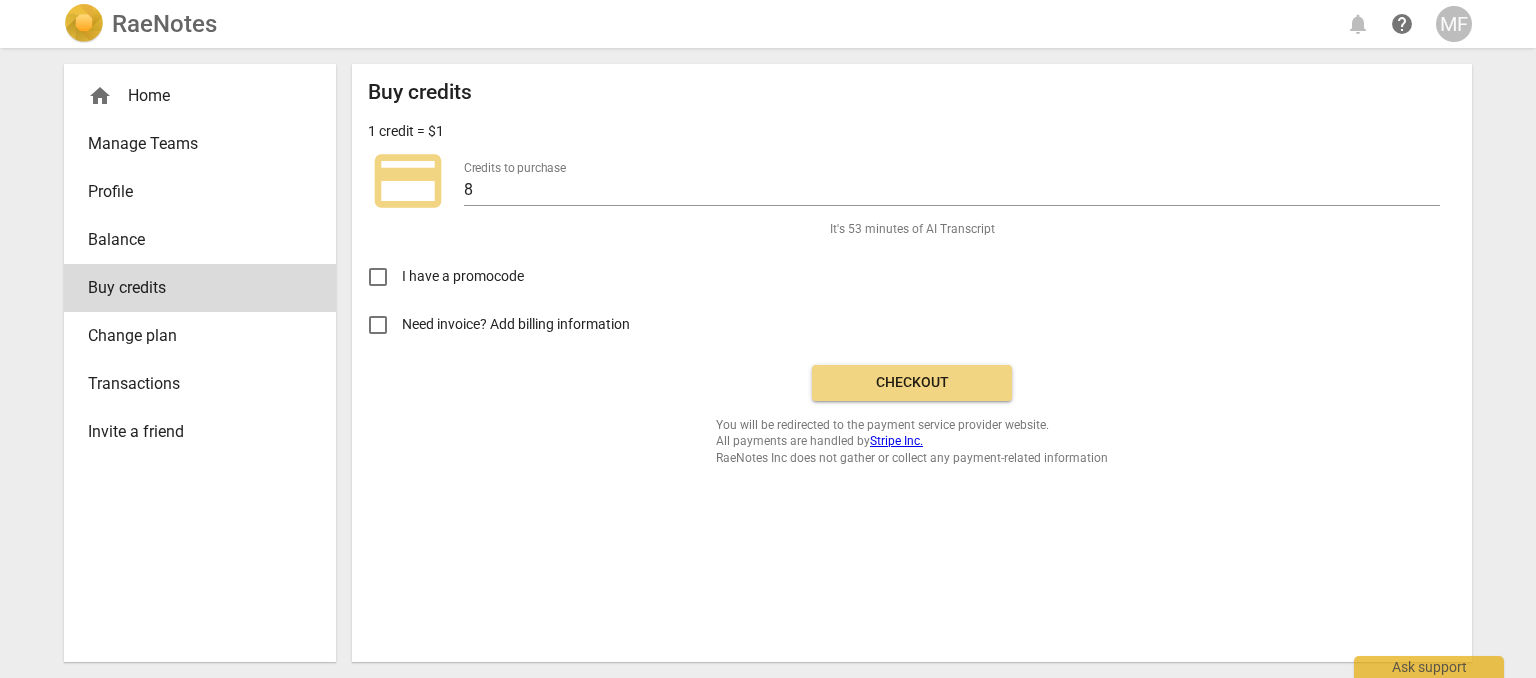 click on "credit_card Credits to purchase 8" at bounding box center (912, 181) 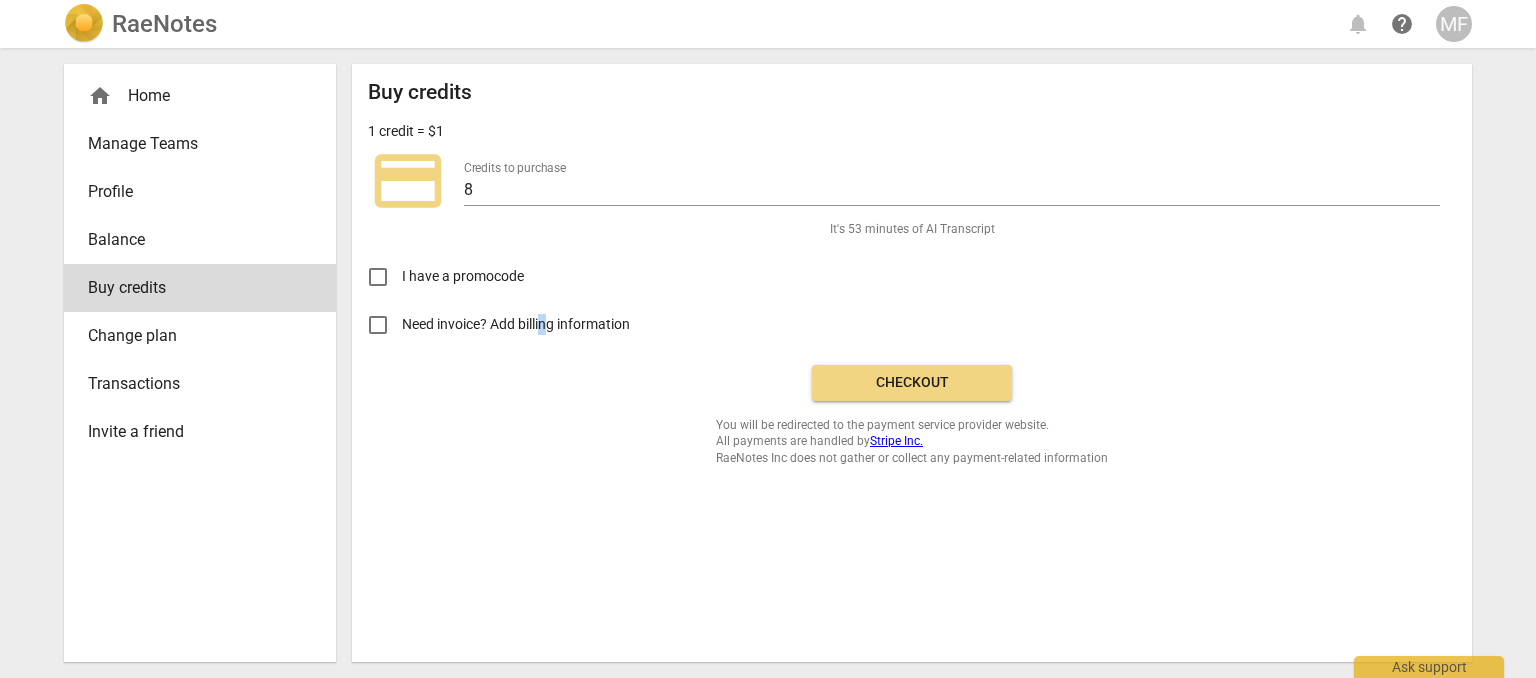 click on "Need invoice? Add billing information" at bounding box center (517, 324) 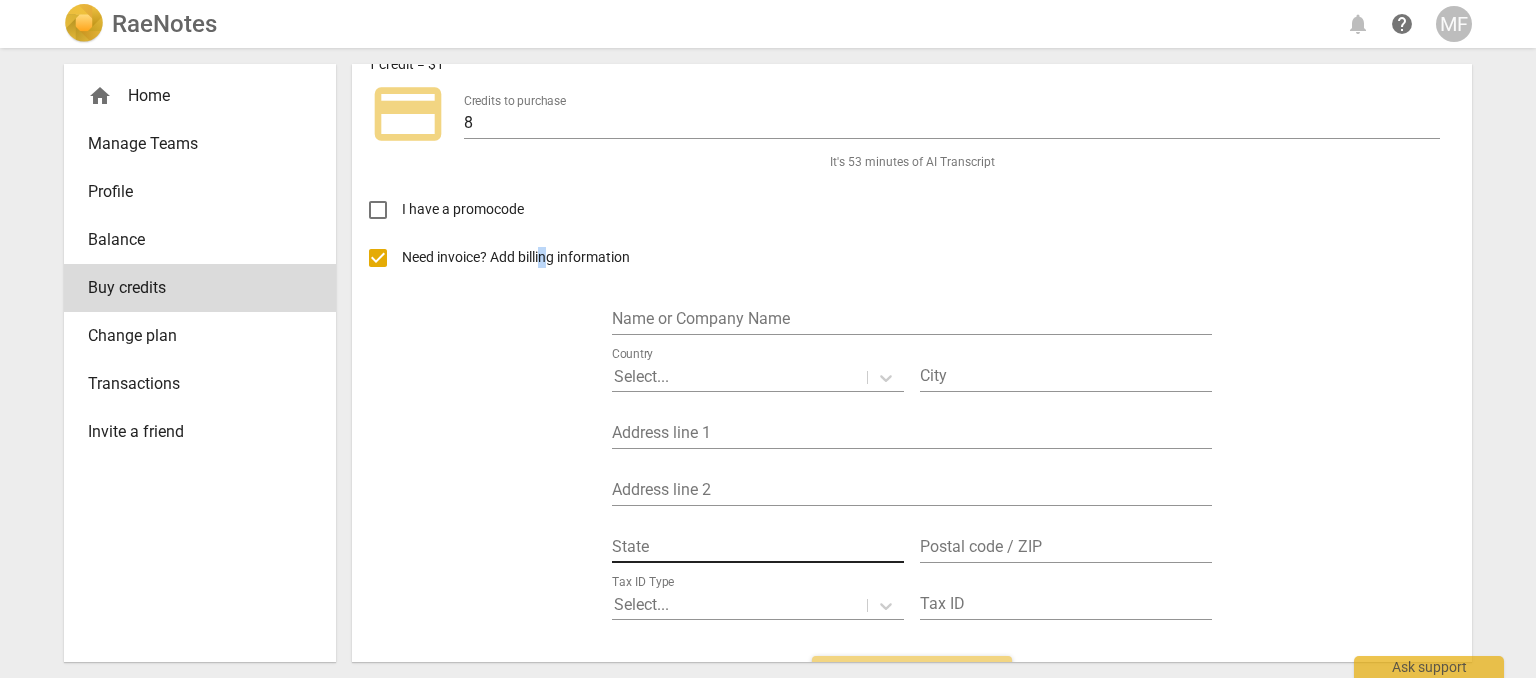 scroll, scrollTop: 64, scrollLeft: 0, axis: vertical 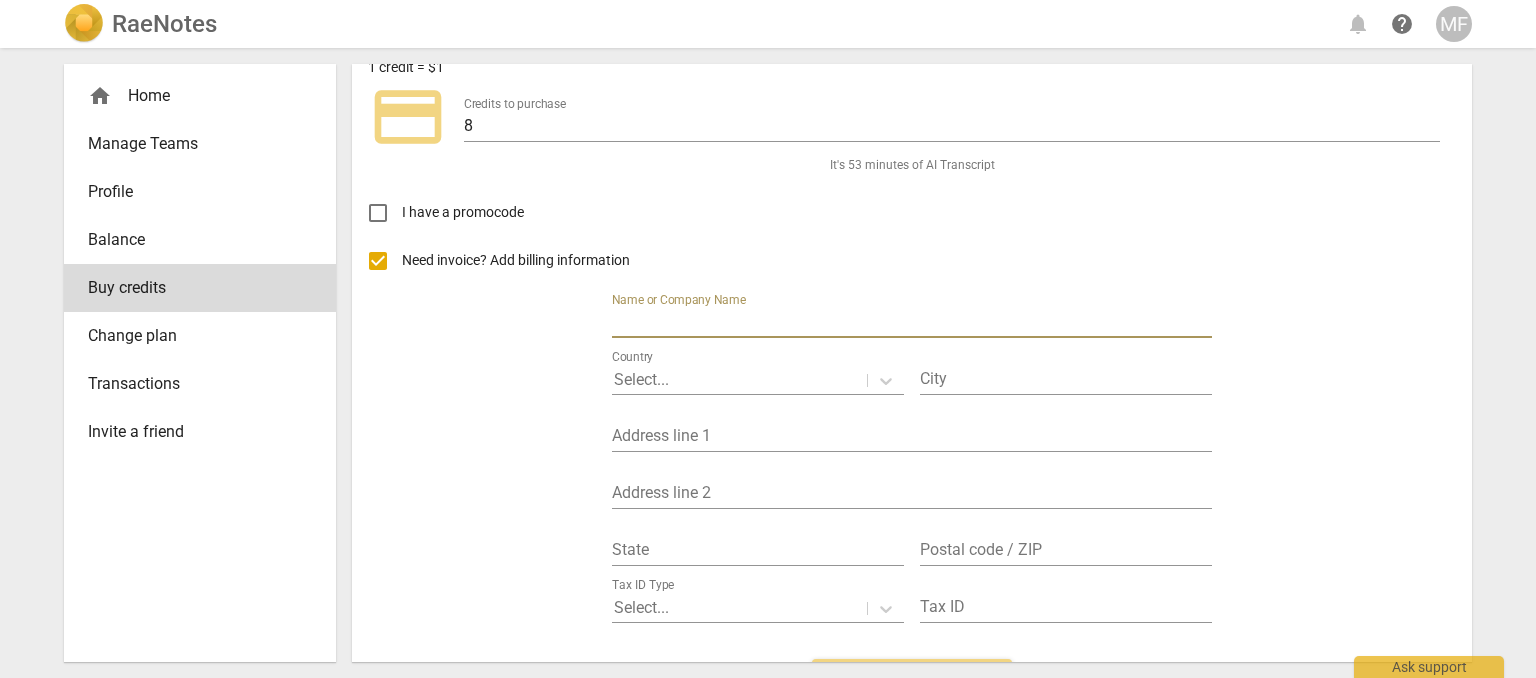 click at bounding box center [912, 323] 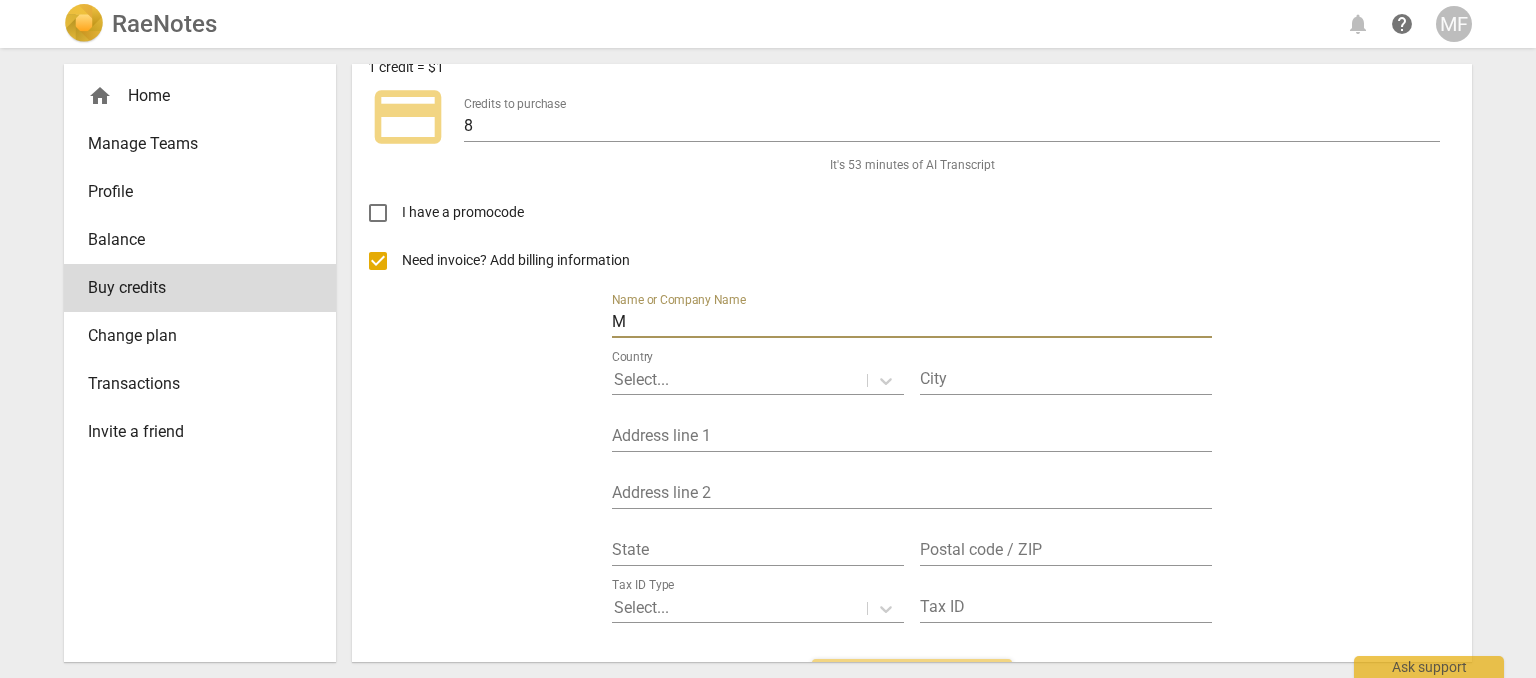 click on "M" at bounding box center (912, 323) 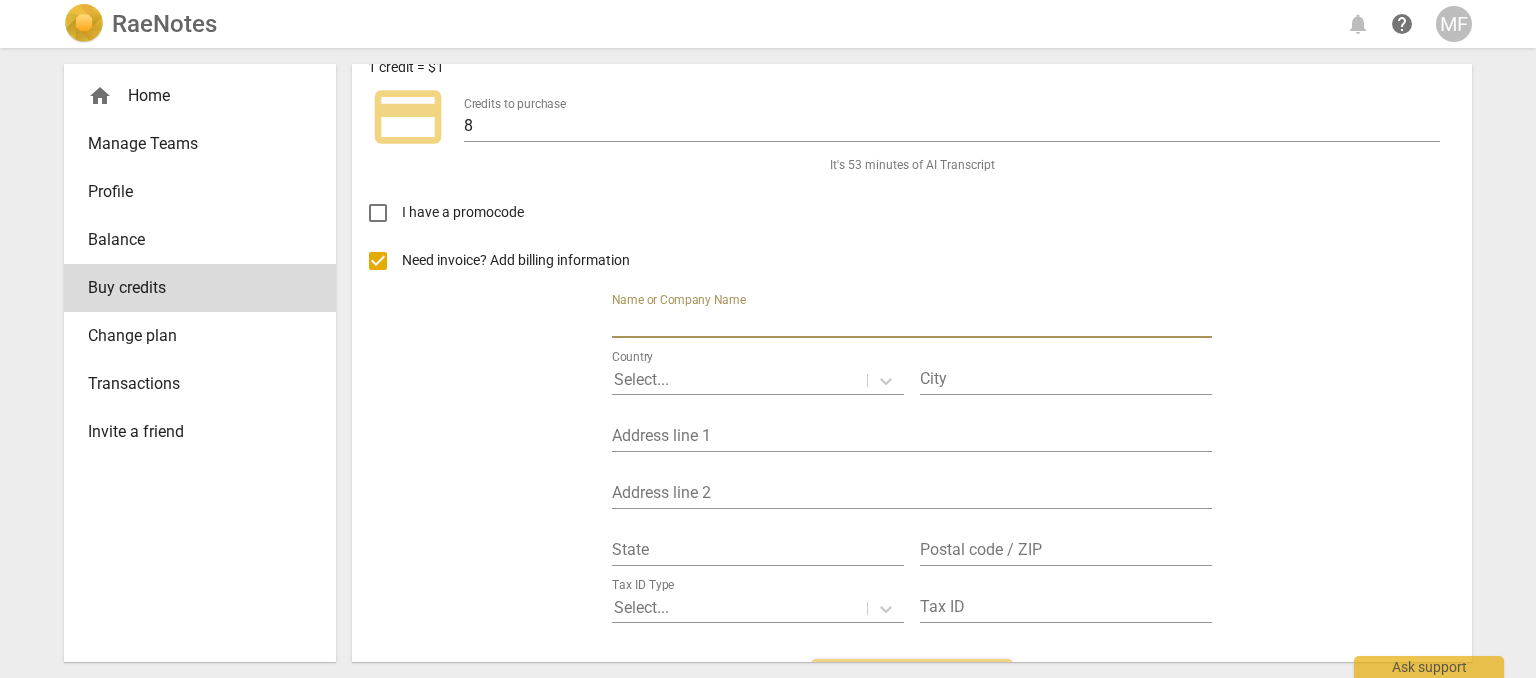 type on "a" 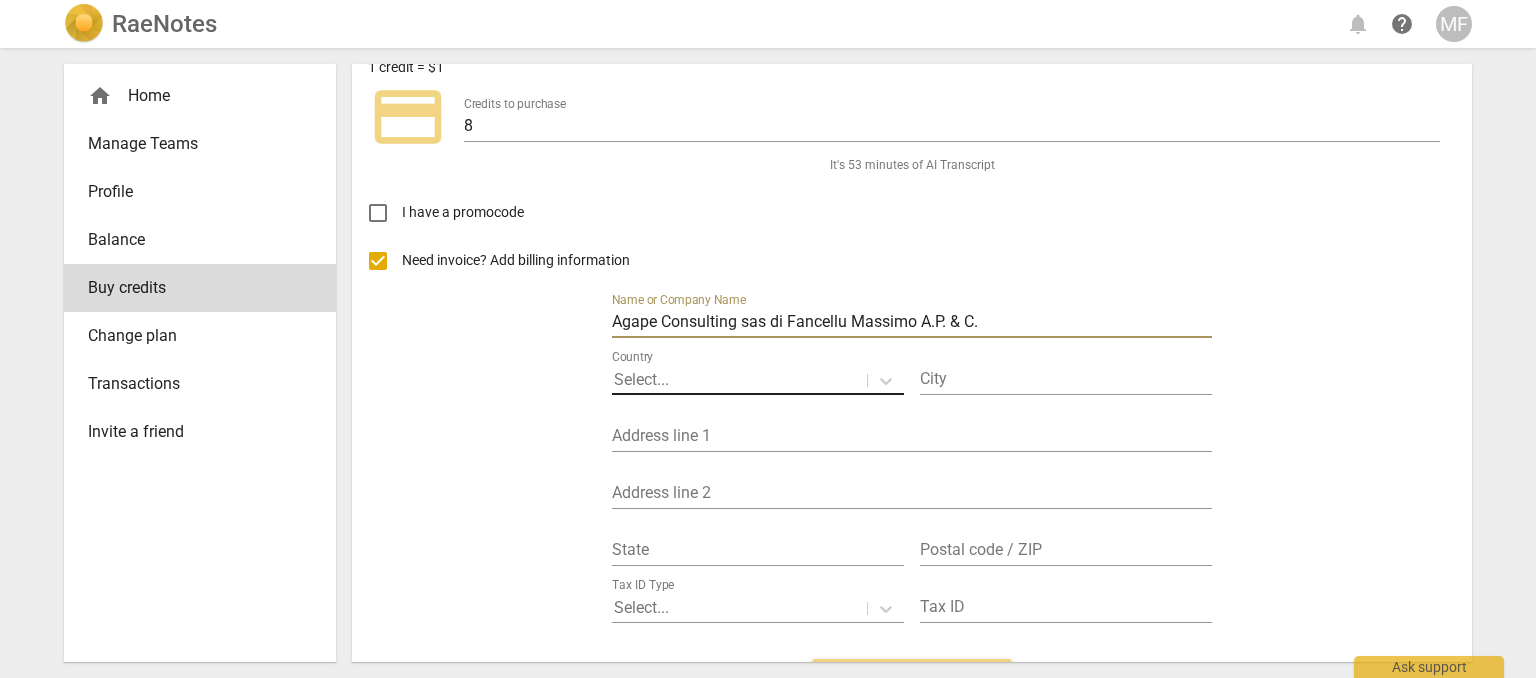 type on "Agape Consulting sas di Fancellu Massimo A.P. & C." 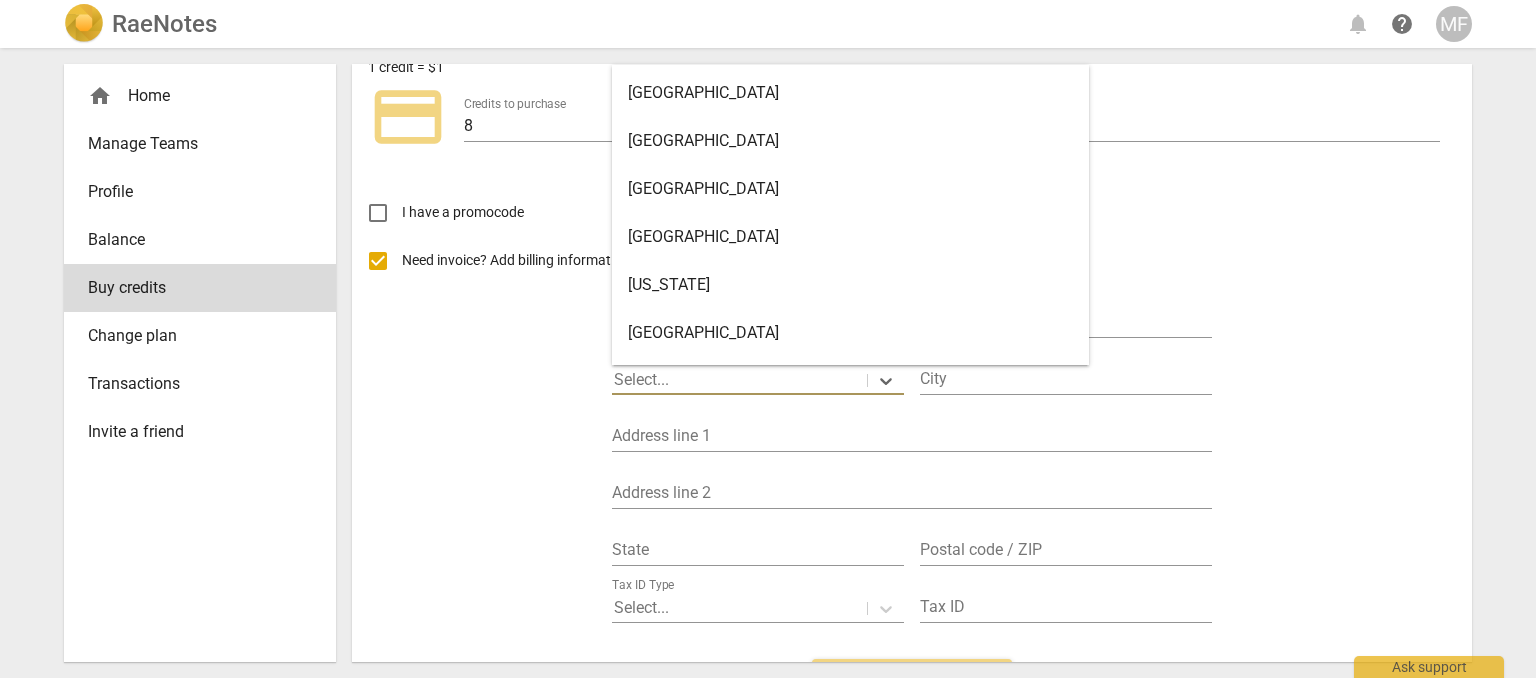 scroll, scrollTop: 56, scrollLeft: 0, axis: vertical 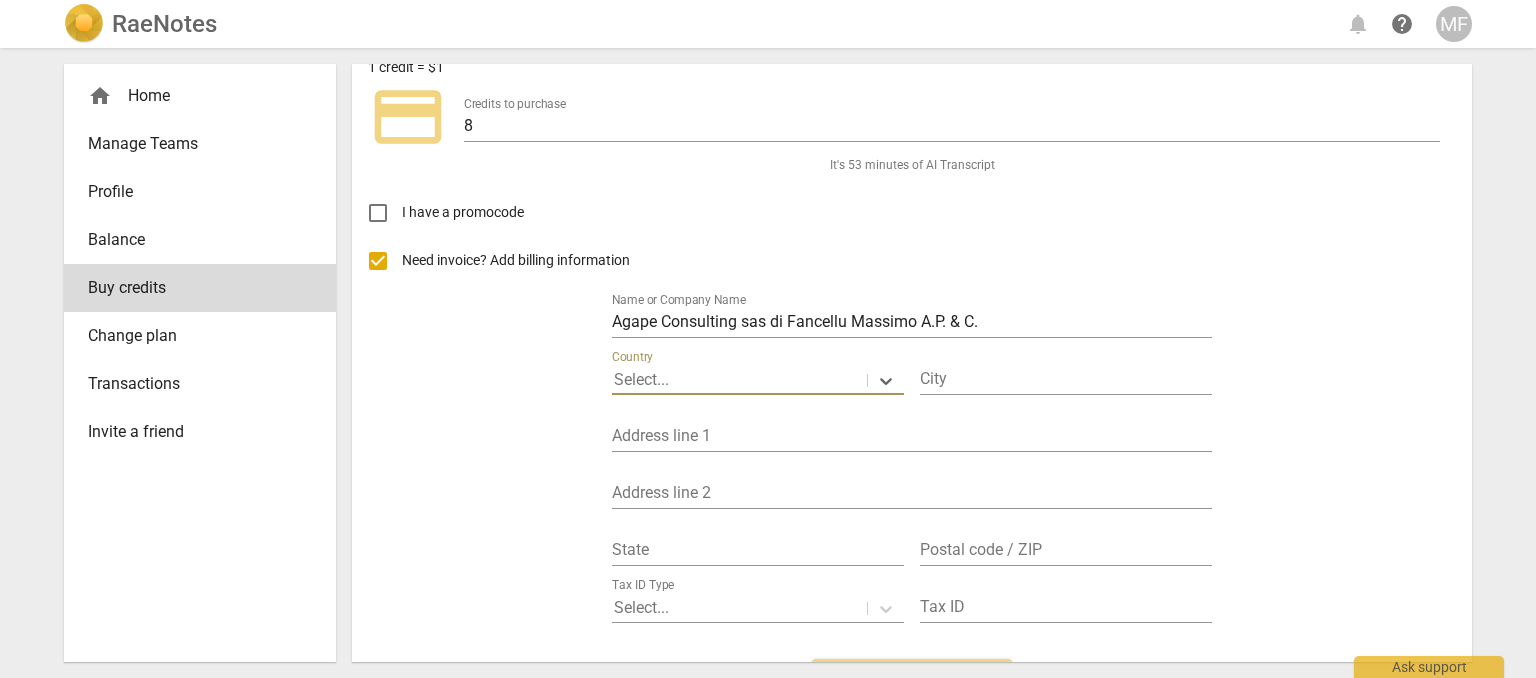 click at bounding box center (739, 380) 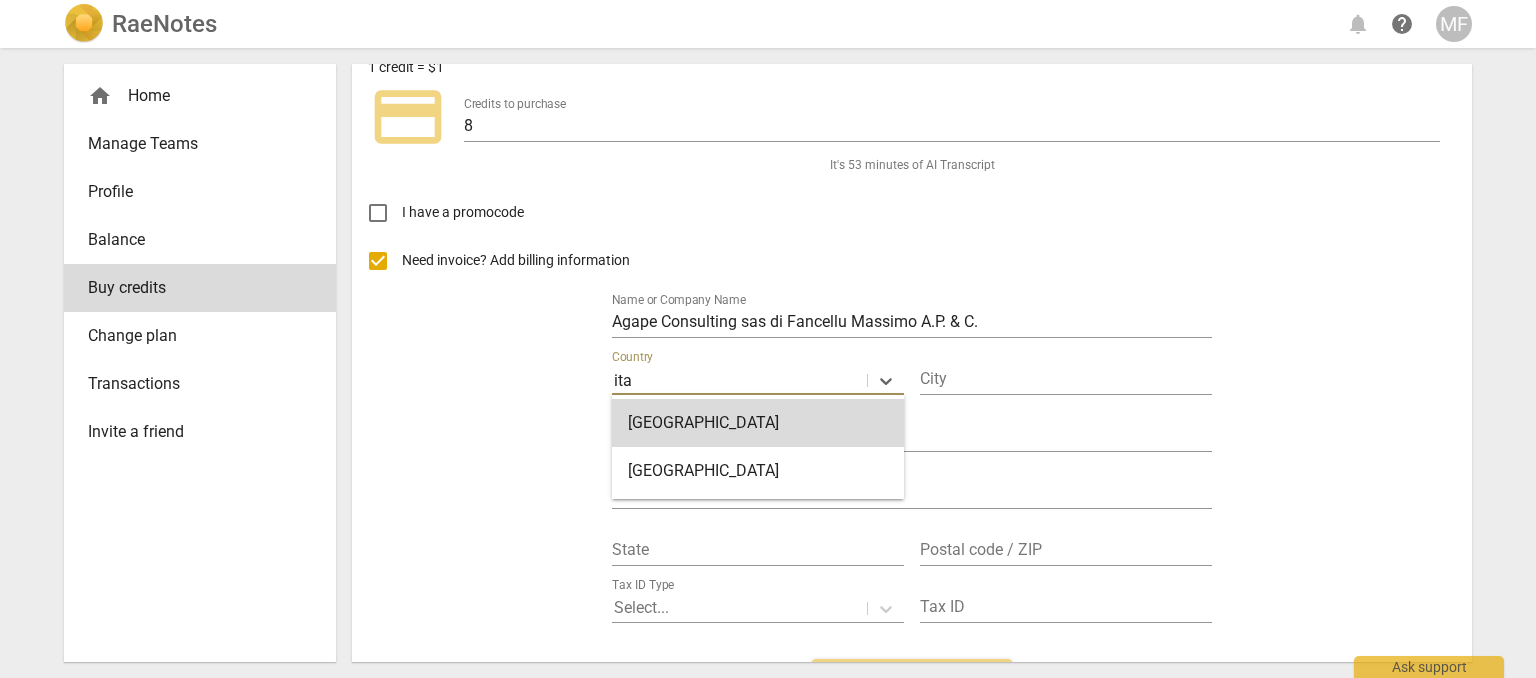 type on "ital" 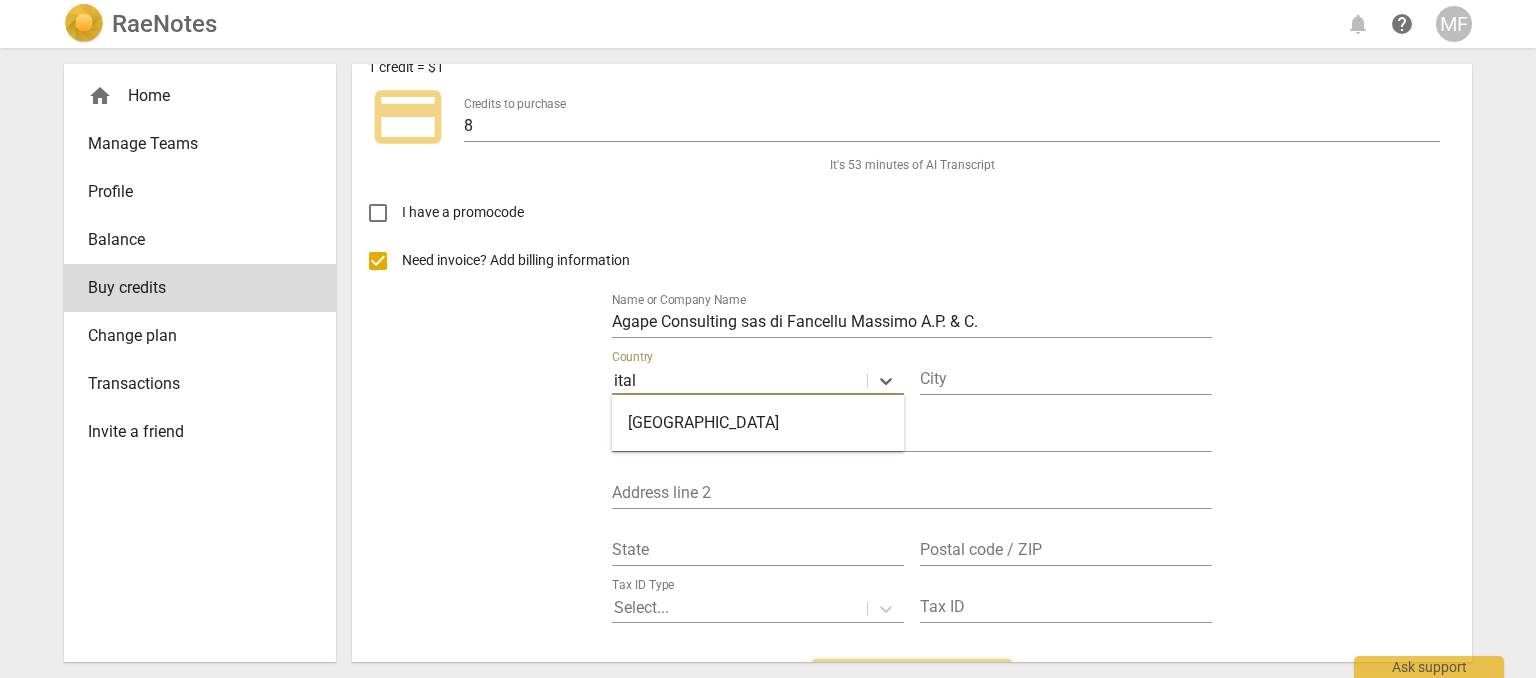 click on "Italy" at bounding box center (758, 423) 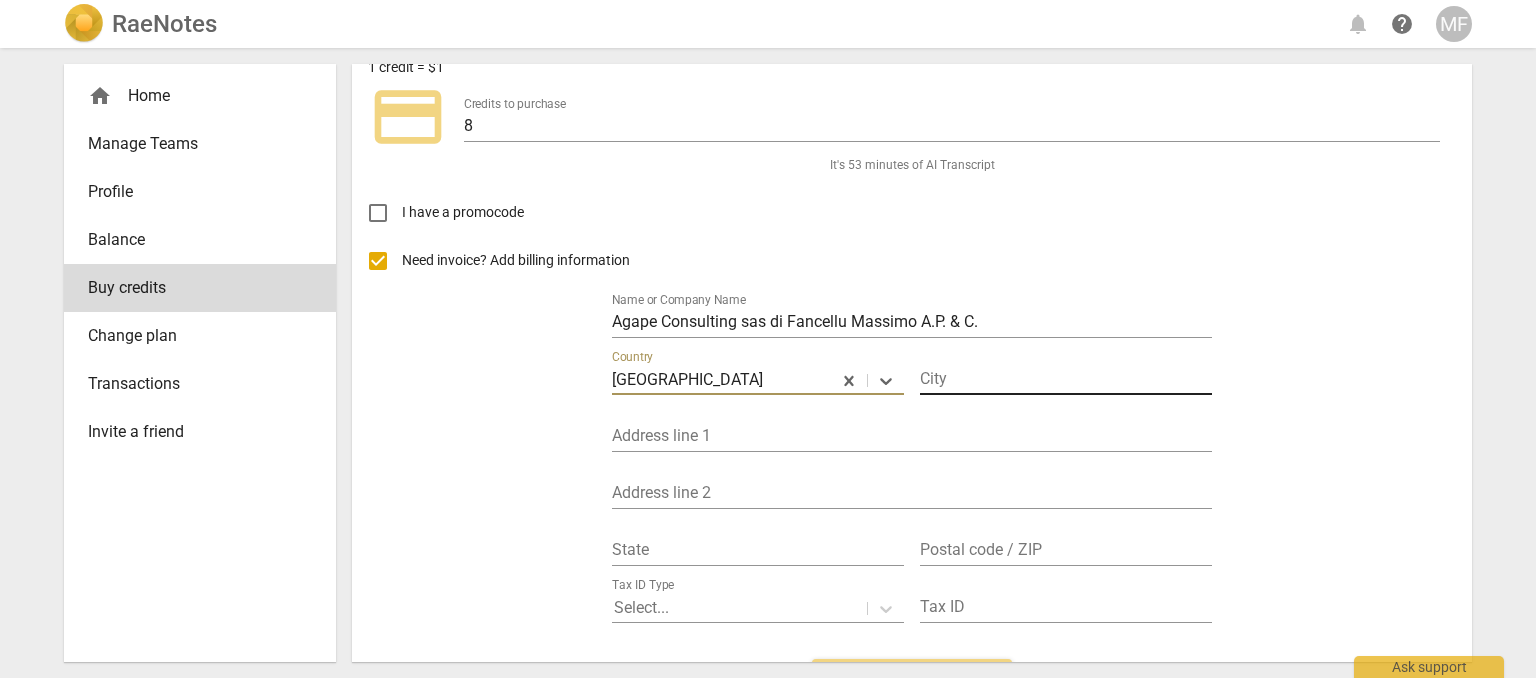click at bounding box center [1066, 380] 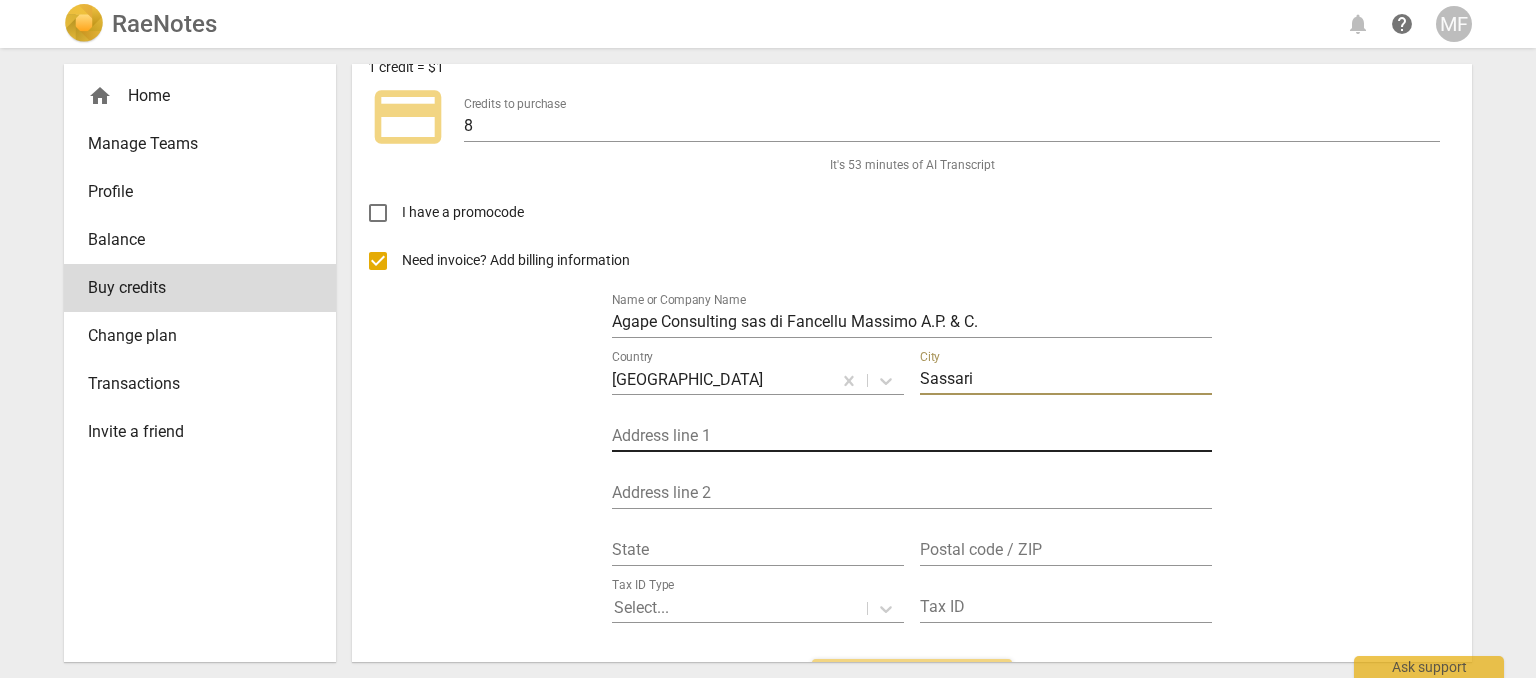 type on "Sassari" 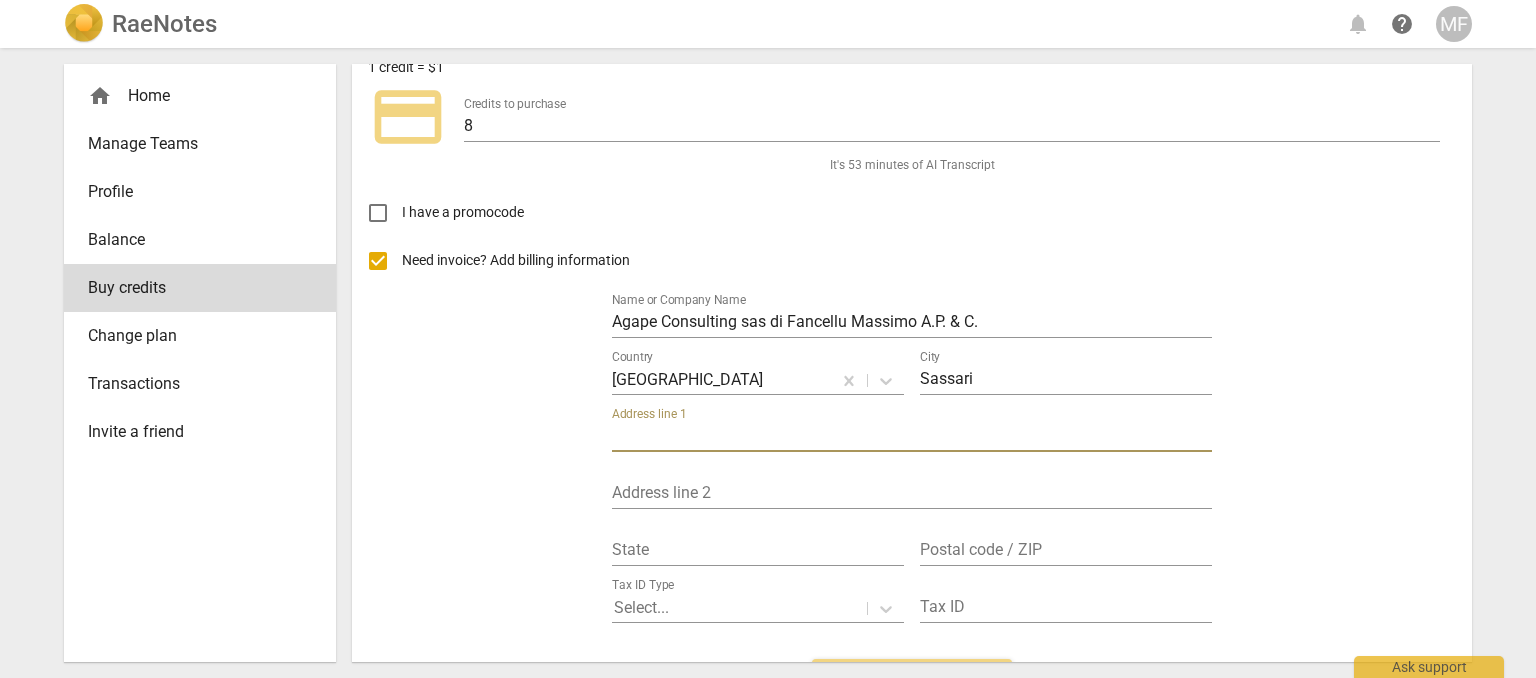 click at bounding box center [912, 437] 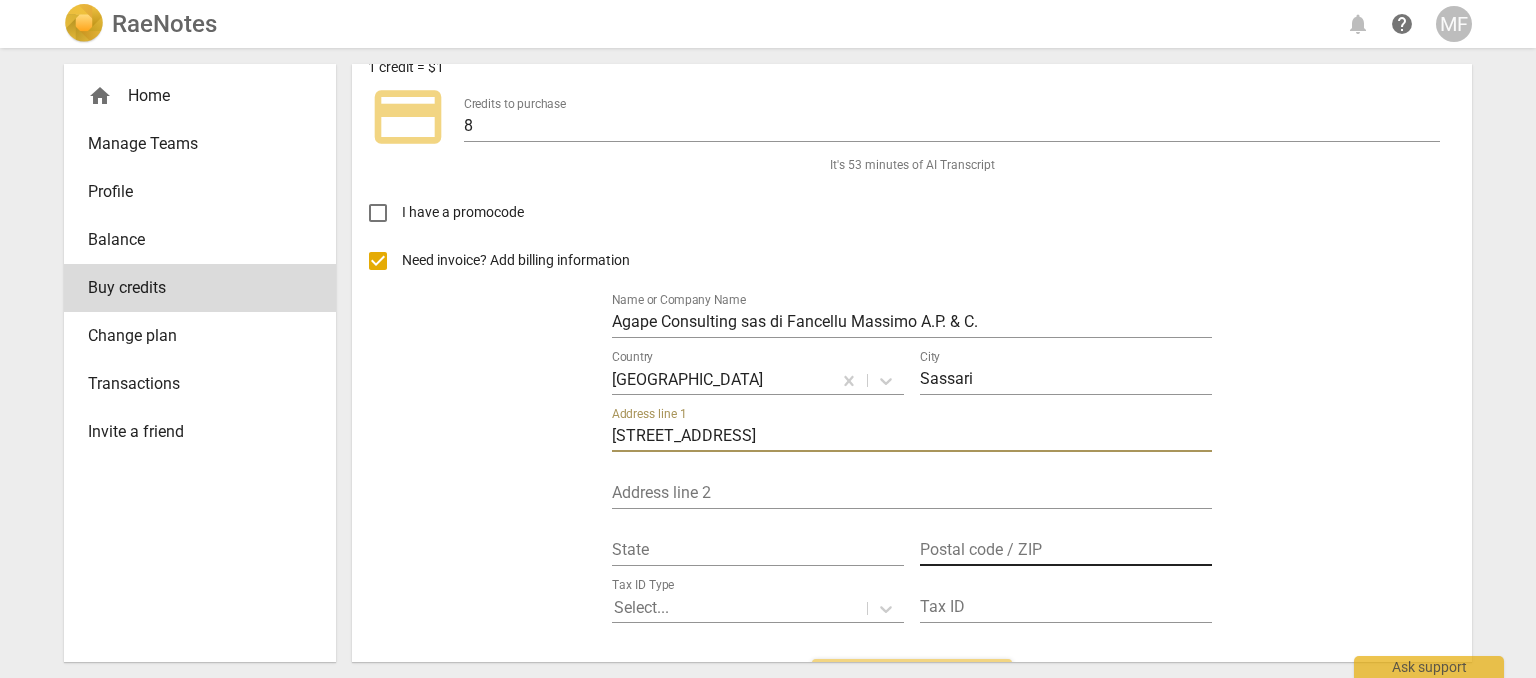 type on "Via Turritana 20" 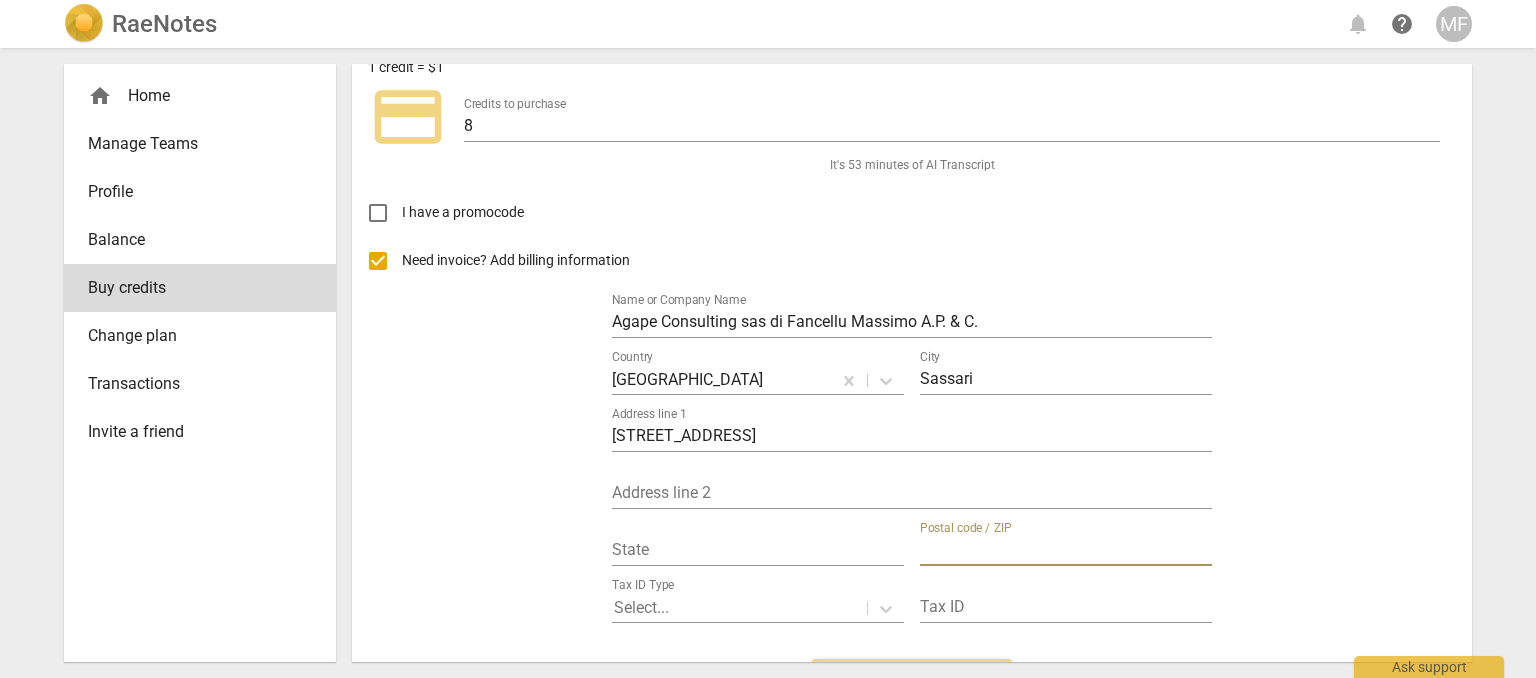 click at bounding box center (1066, 551) 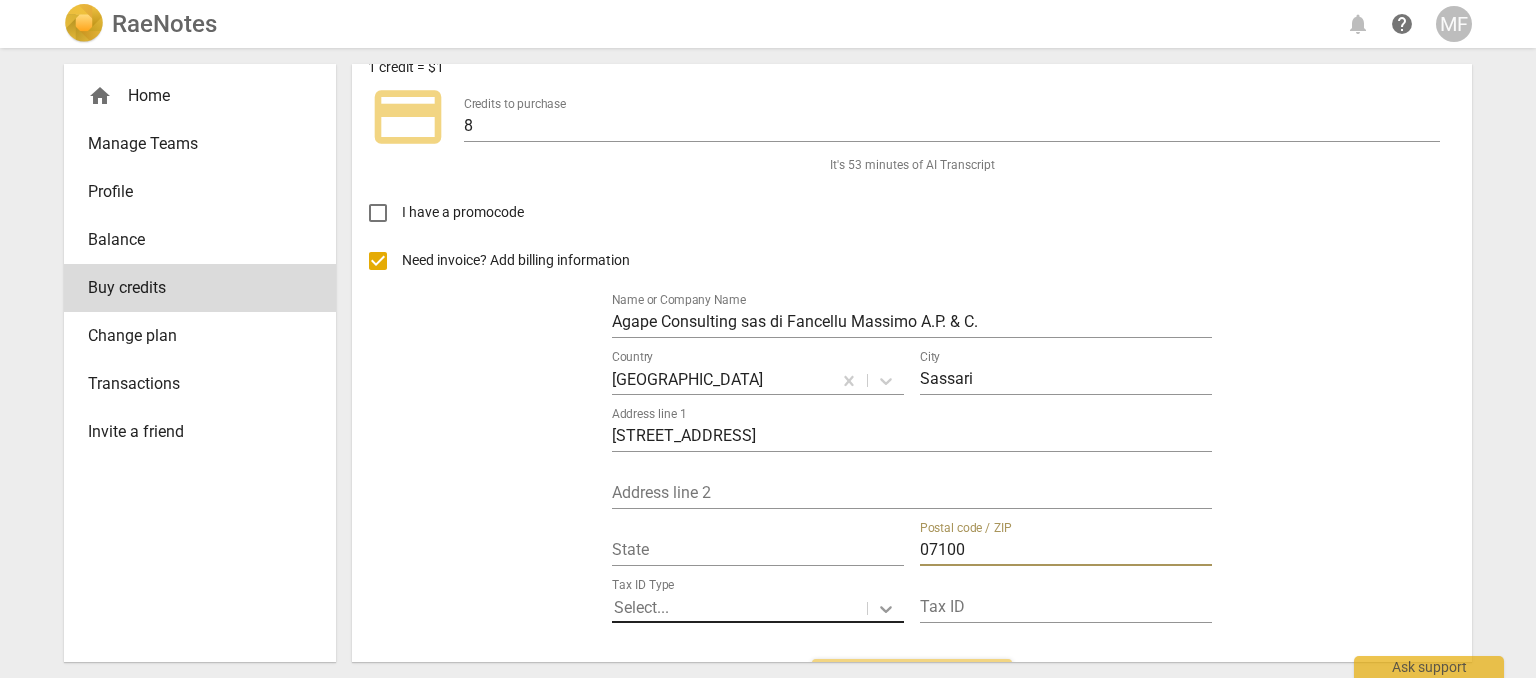 type on "07100" 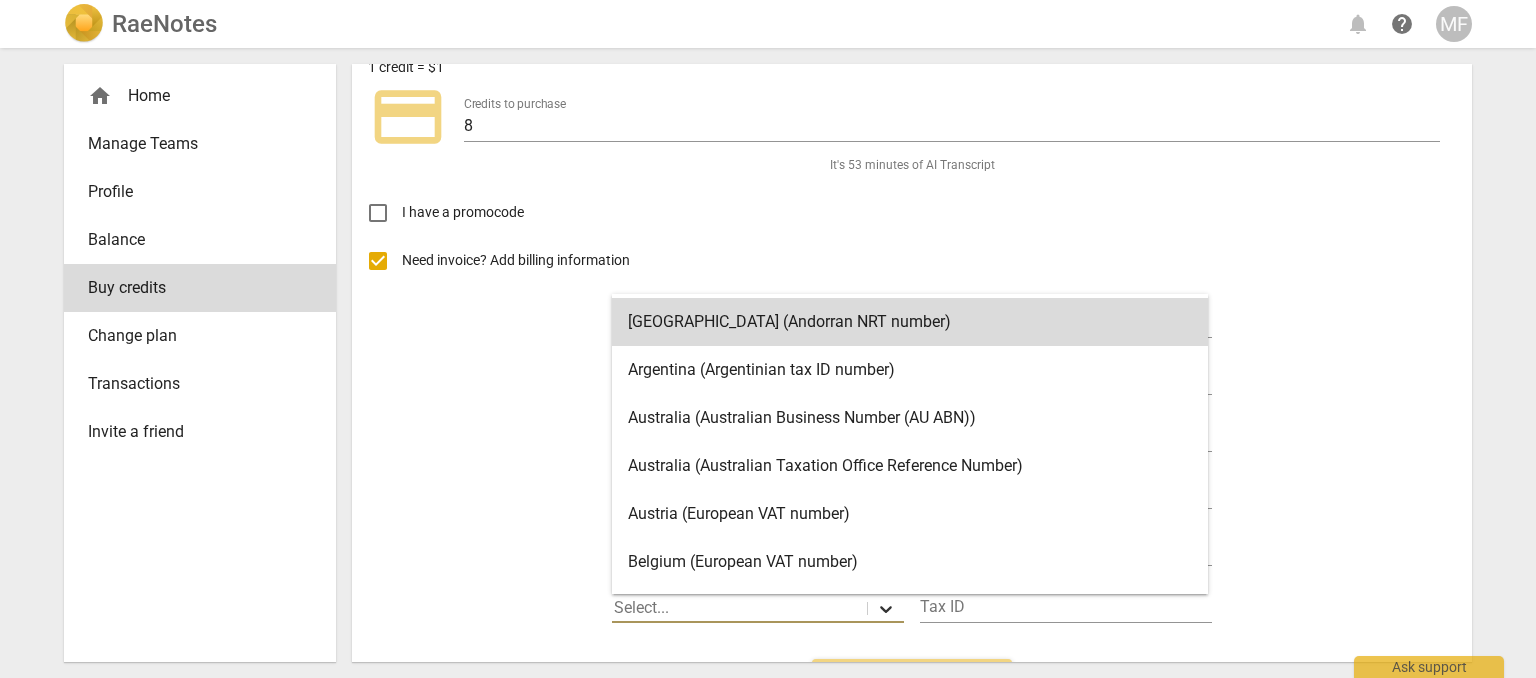 click 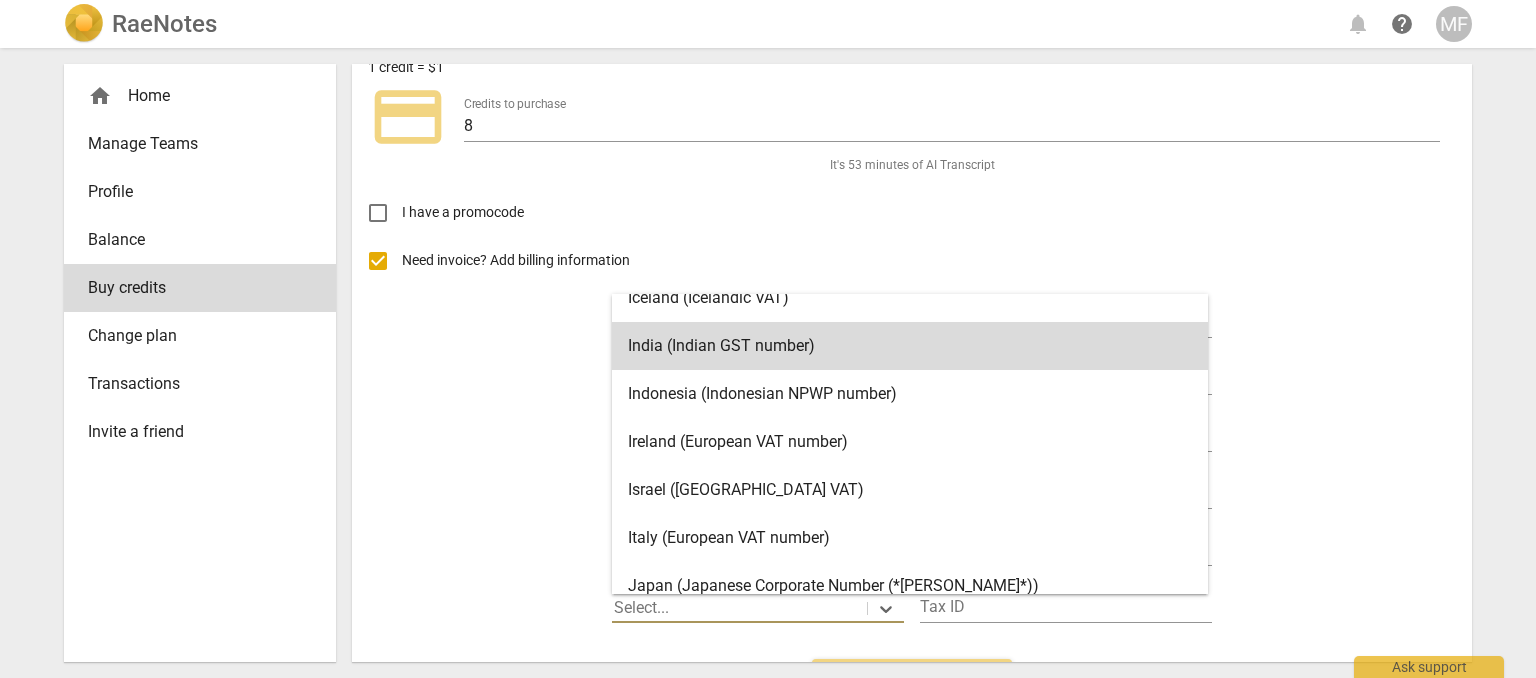 scroll, scrollTop: 1851, scrollLeft: 0, axis: vertical 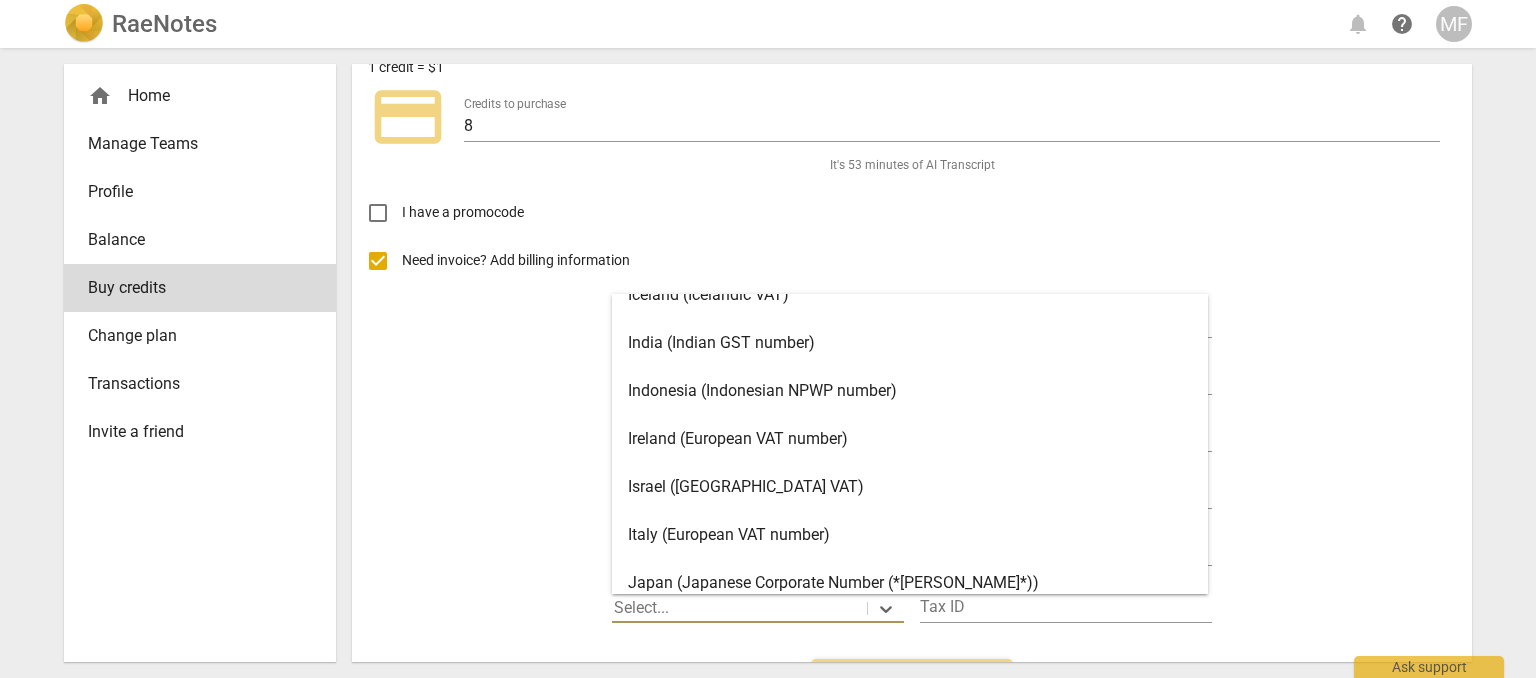 click on "Italy (European VAT number)" at bounding box center (910, 535) 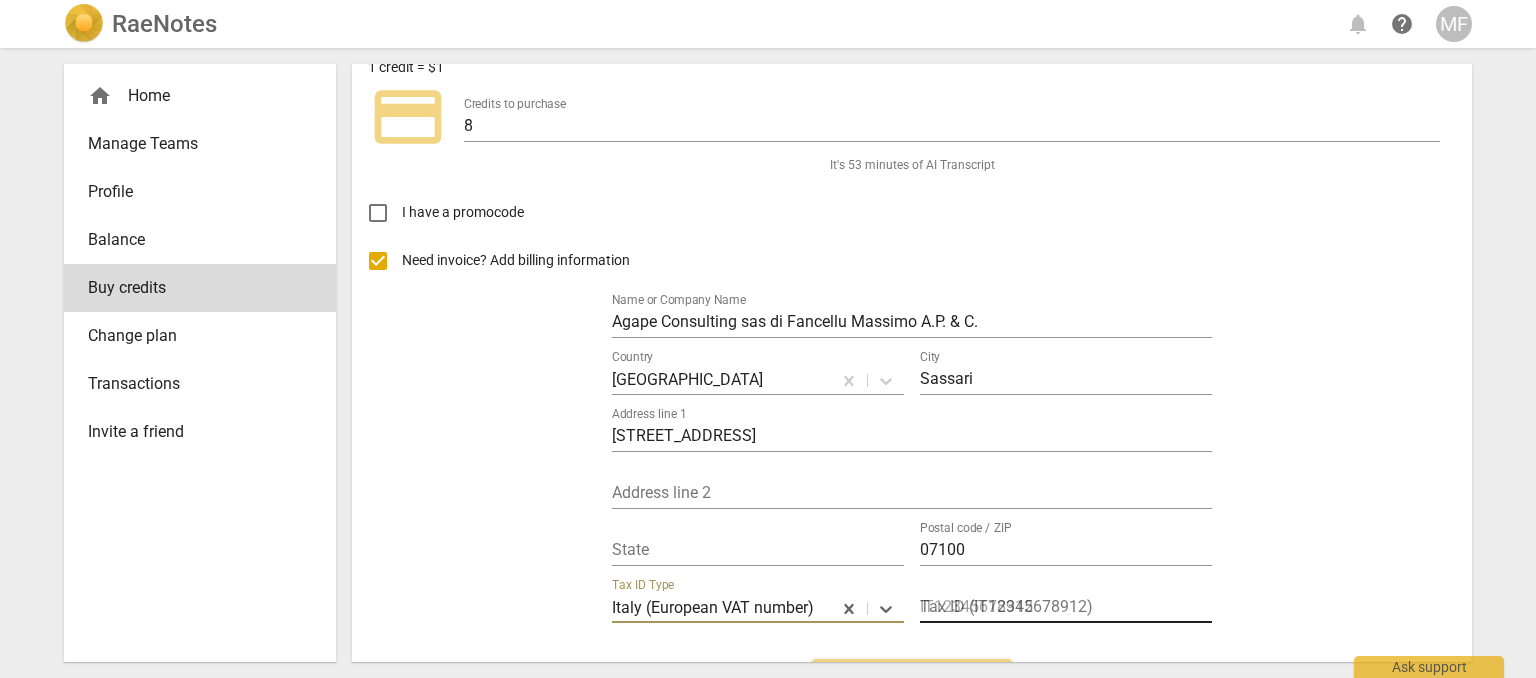 click at bounding box center [1066, 608] 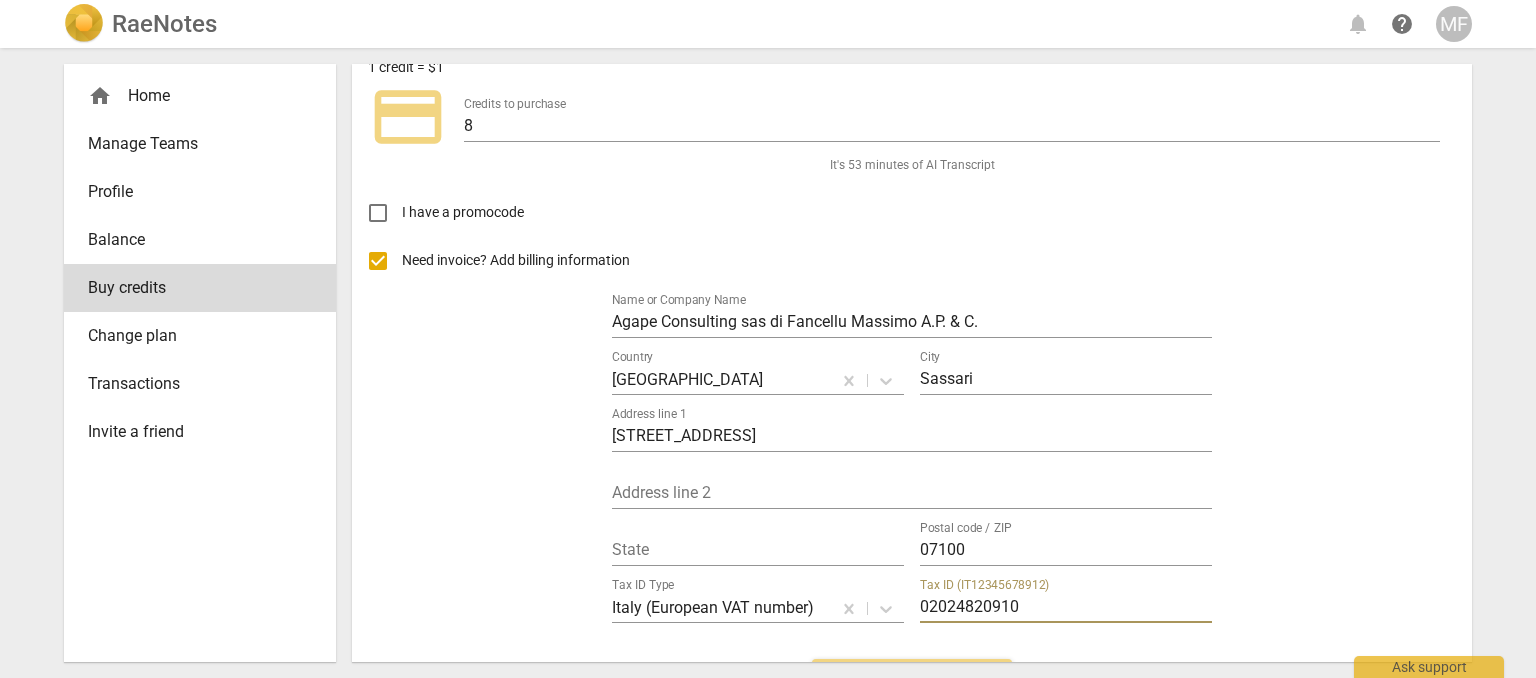 click on "02024820910" at bounding box center (1066, 608) 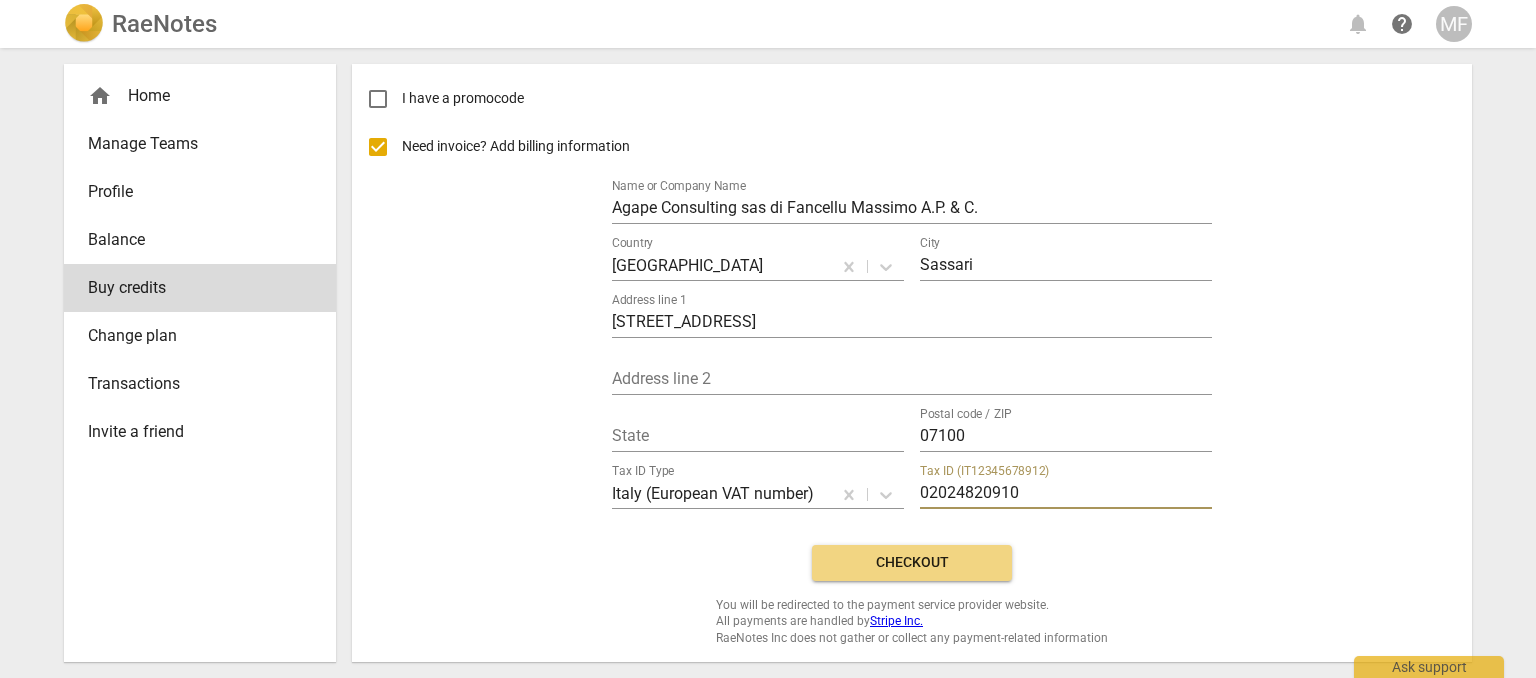 drag, startPoint x: 1001, startPoint y: 491, endPoint x: 1011, endPoint y: 490, distance: 10.049875 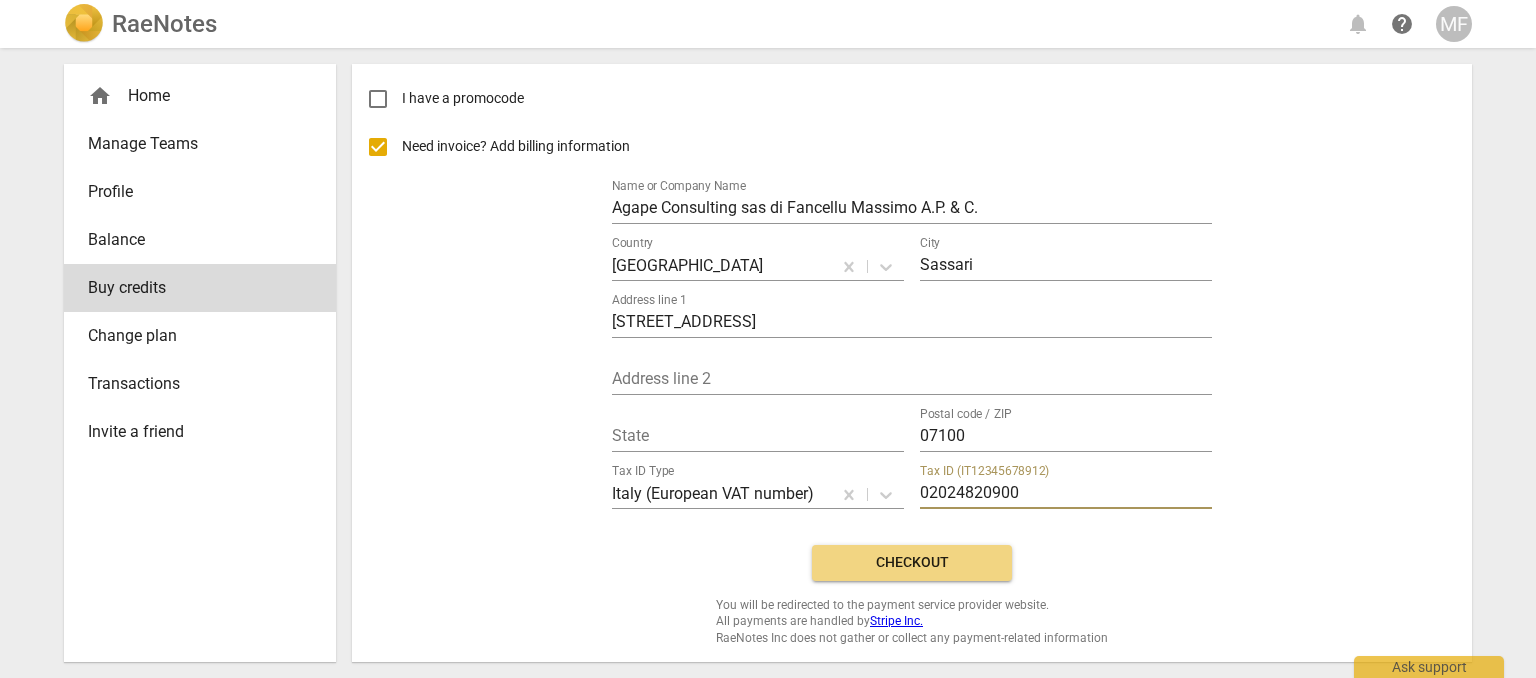 type on "02024820900" 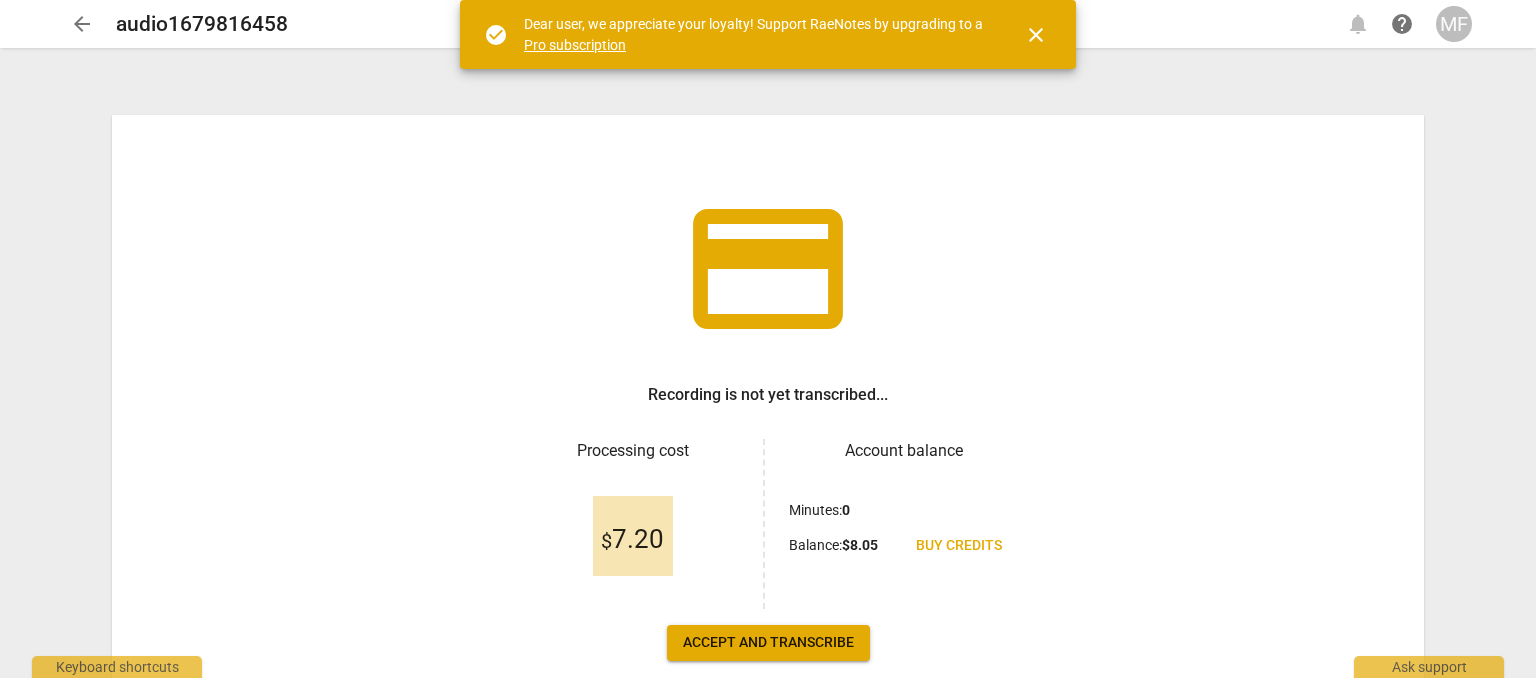 scroll, scrollTop: 0, scrollLeft: 0, axis: both 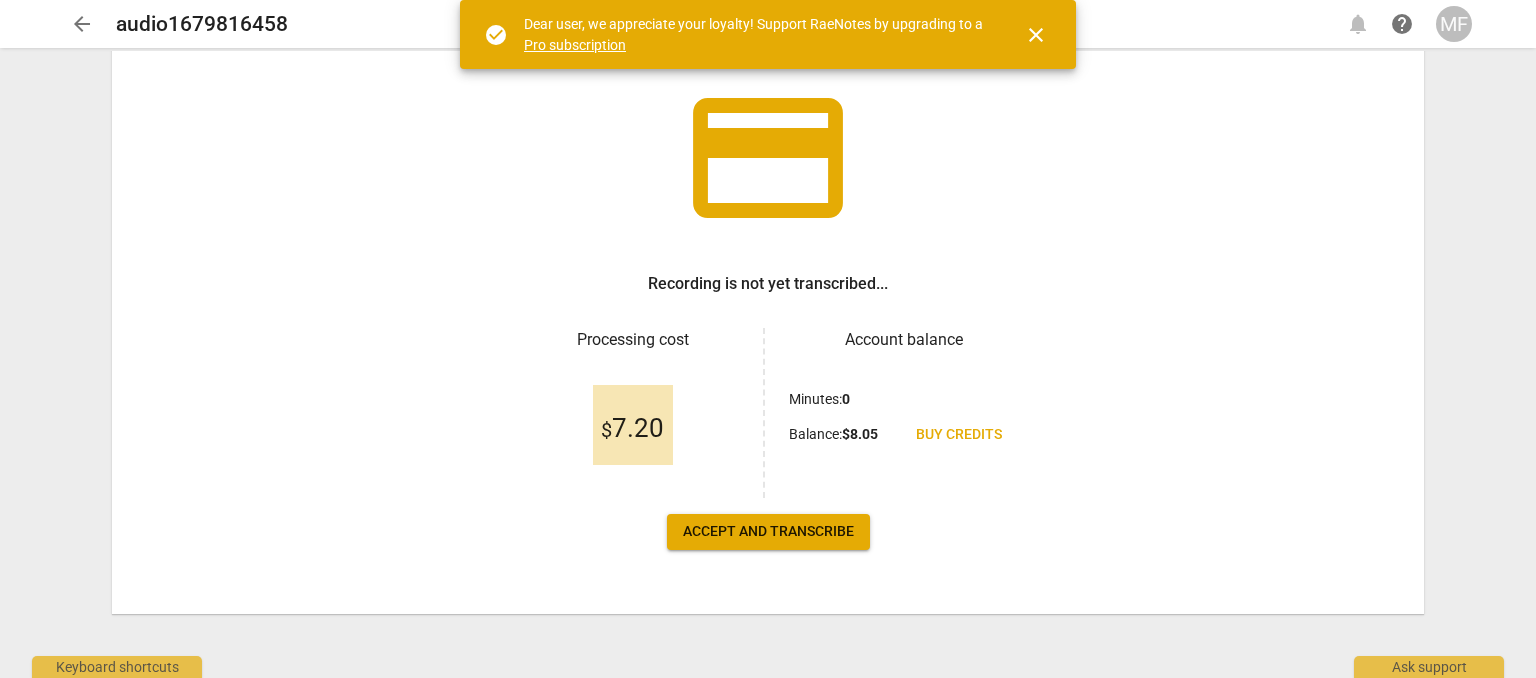 click on "Accept and transcribe" at bounding box center (768, 532) 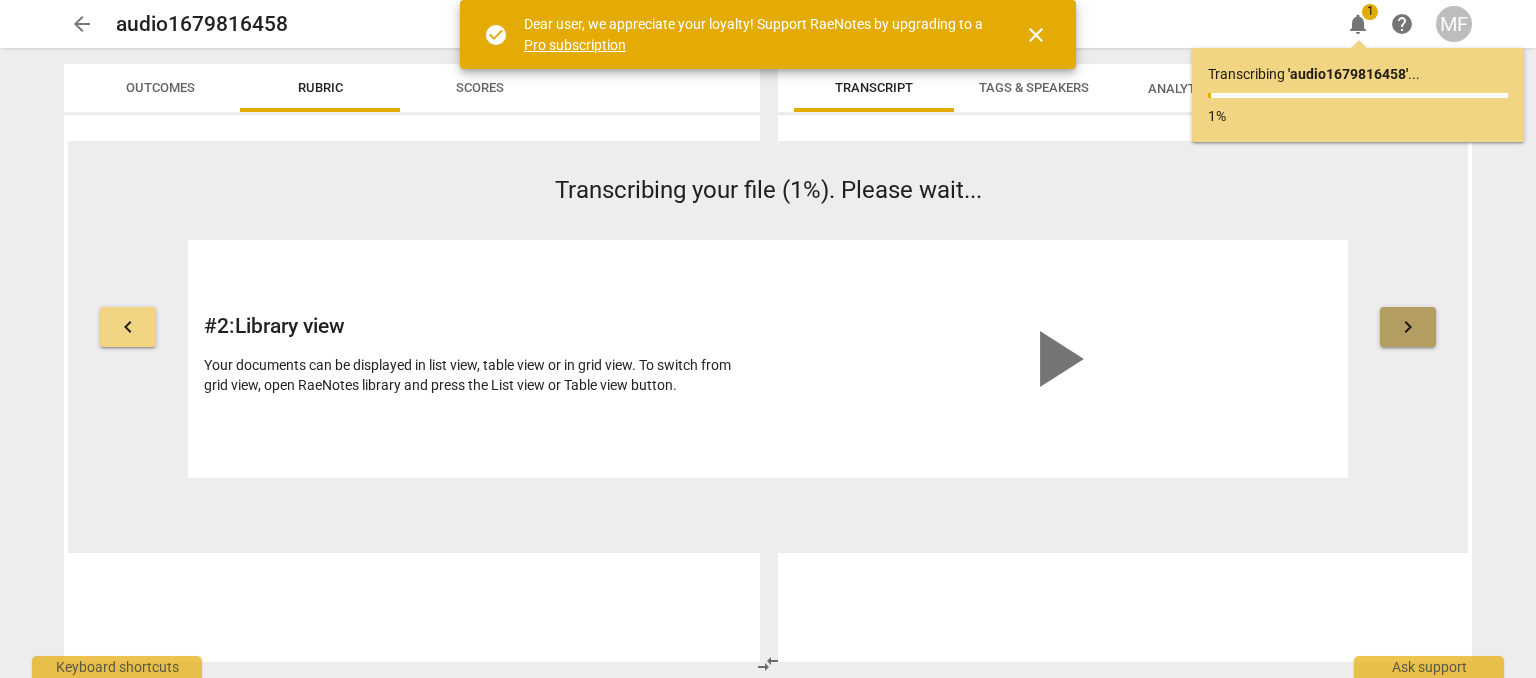 click on "keyboard_arrow_right" at bounding box center (1408, 327) 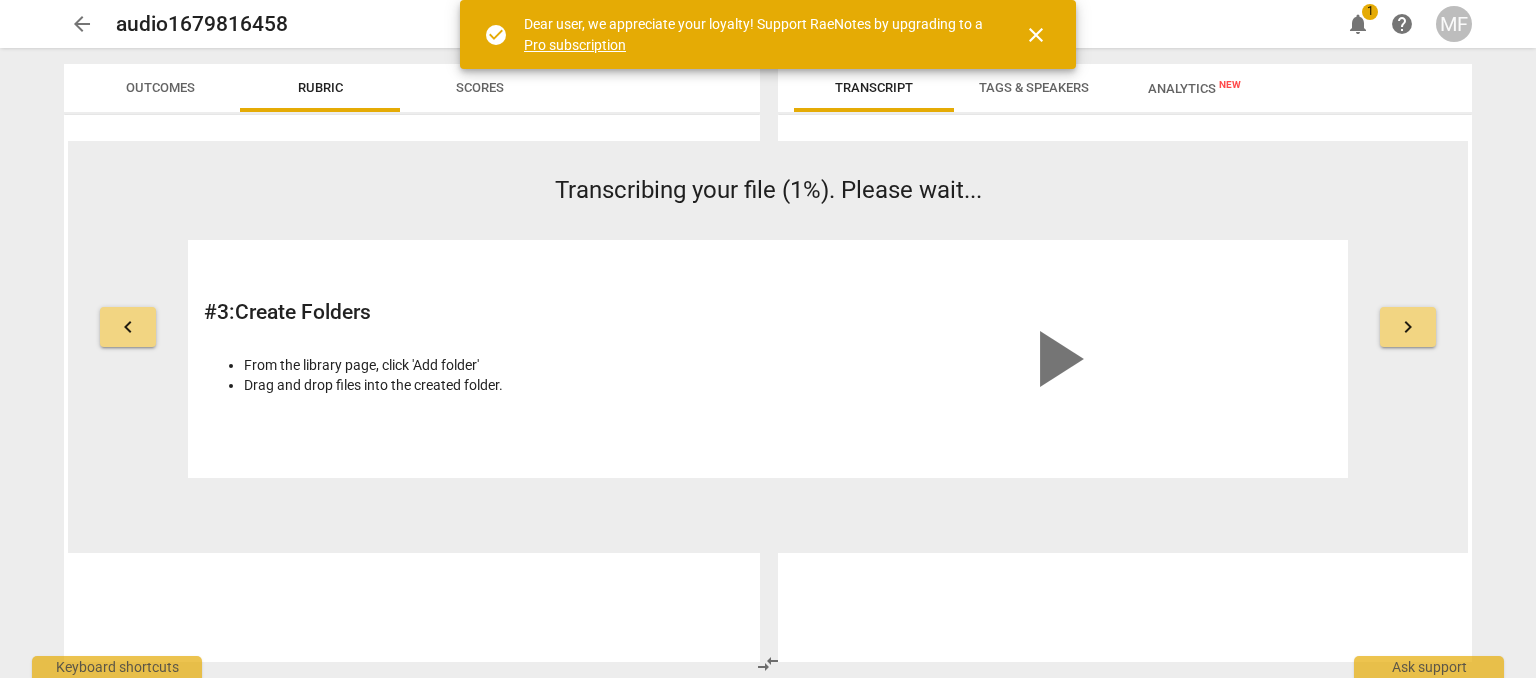 click on "keyboard_arrow_left" at bounding box center (128, 327) 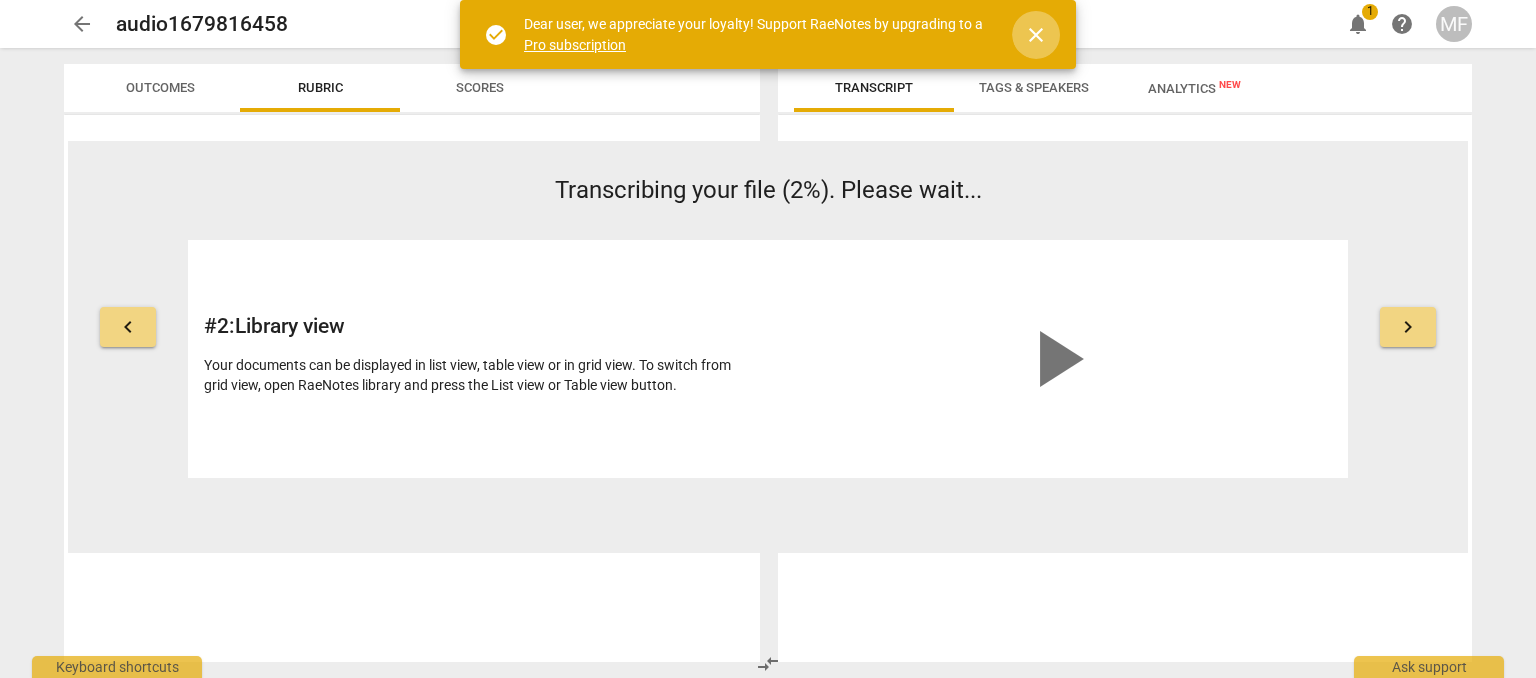 click on "close" at bounding box center (1036, 35) 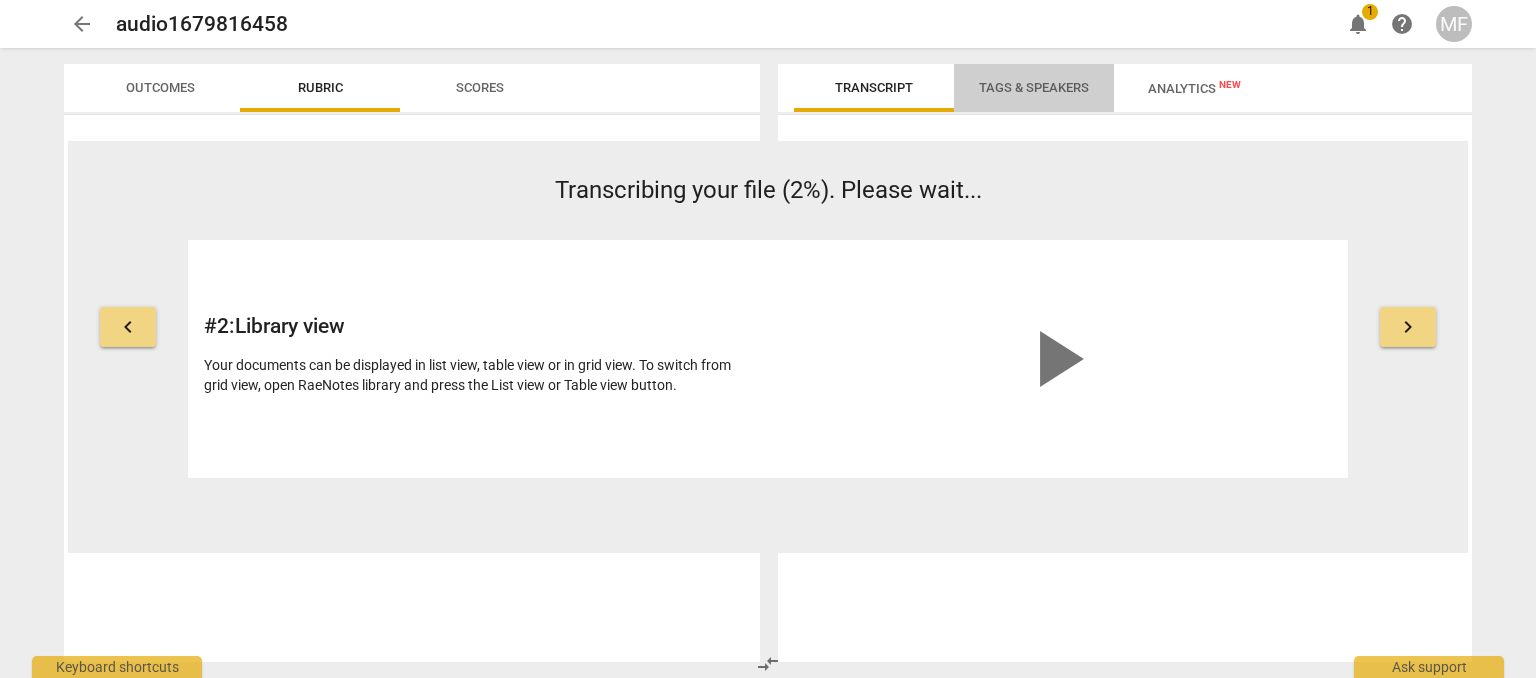 click on "Tags & Speakers" at bounding box center [1034, 87] 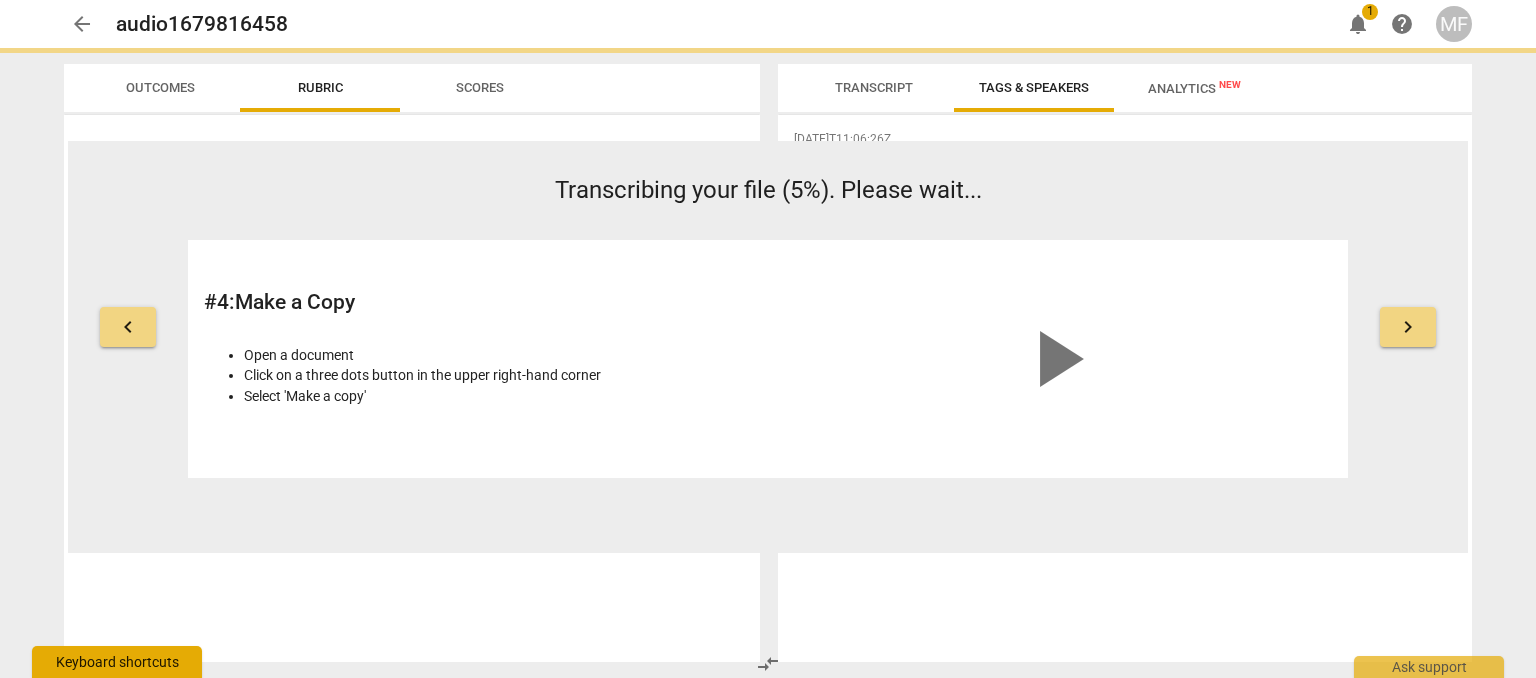 click on "Keyboard shortcuts" at bounding box center [117, 662] 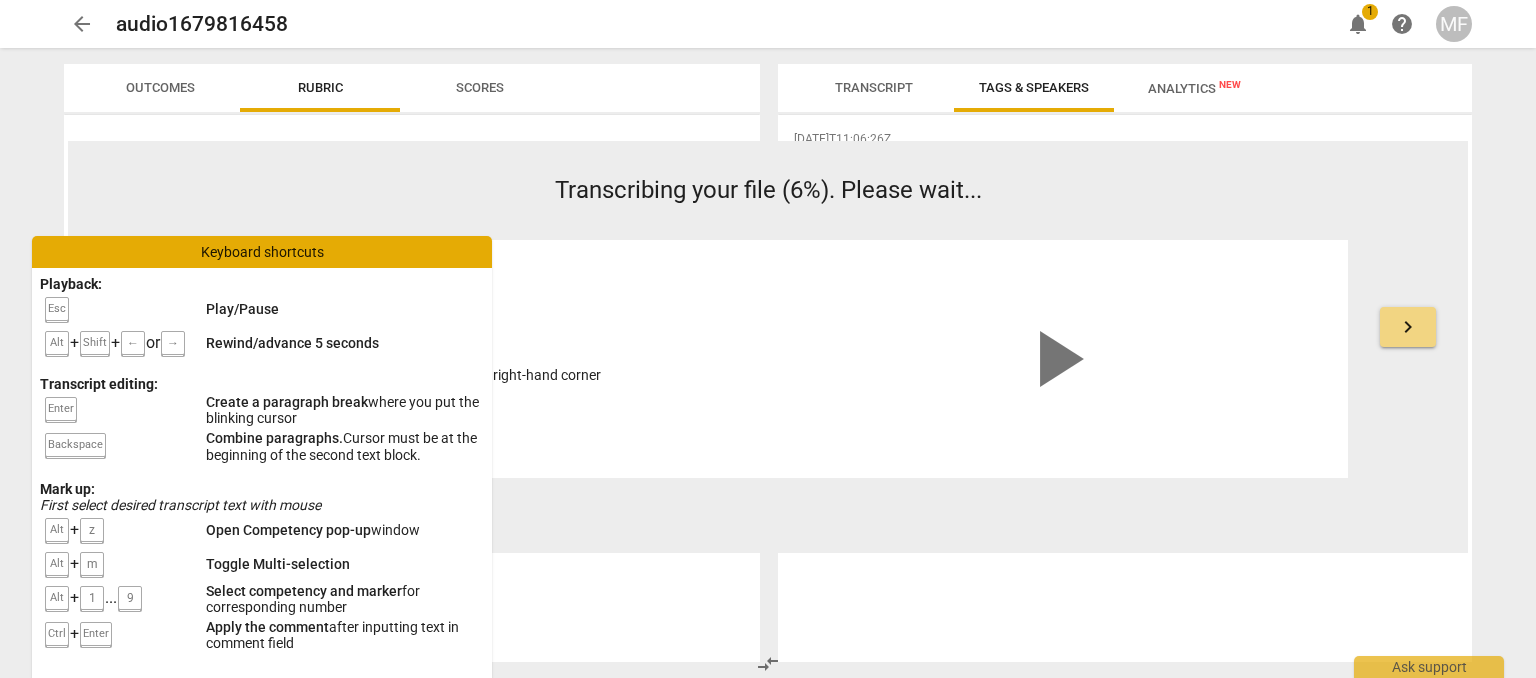 click on "keyboard_arrow_left Transcribing your file (6%). Please wait... # 4 :  Make a Copy Open a document Click on a three dots button in the upper right-hand corner Select 'Make a copy' play_arrow keyboard_arrow_right" at bounding box center [768, 347] 